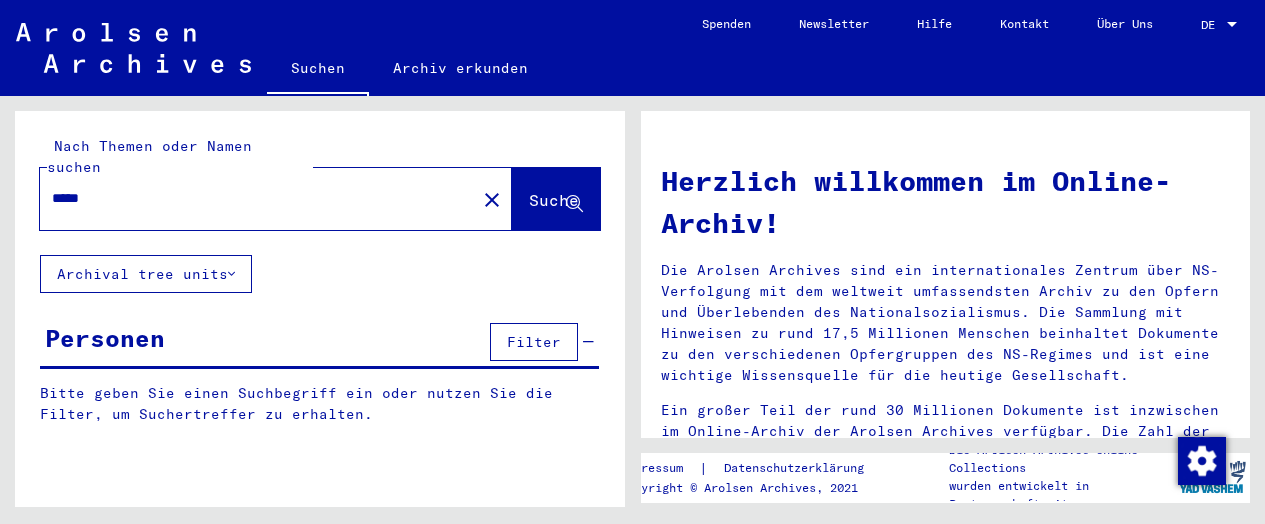 scroll, scrollTop: 0, scrollLeft: 0, axis: both 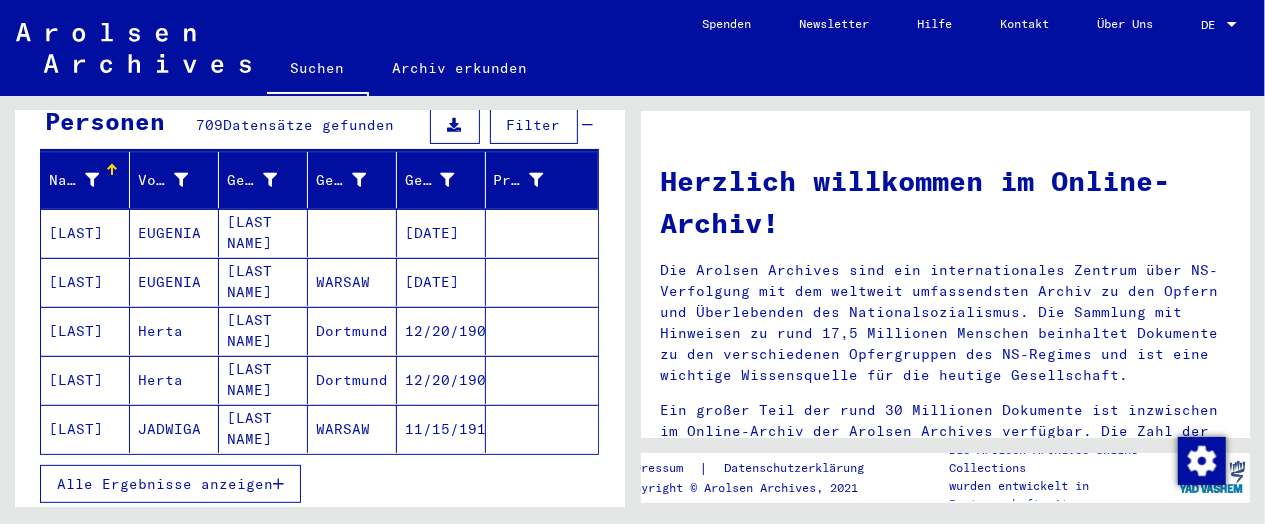 click on "Alle Ergebnisse anzeigen" at bounding box center (170, 484) 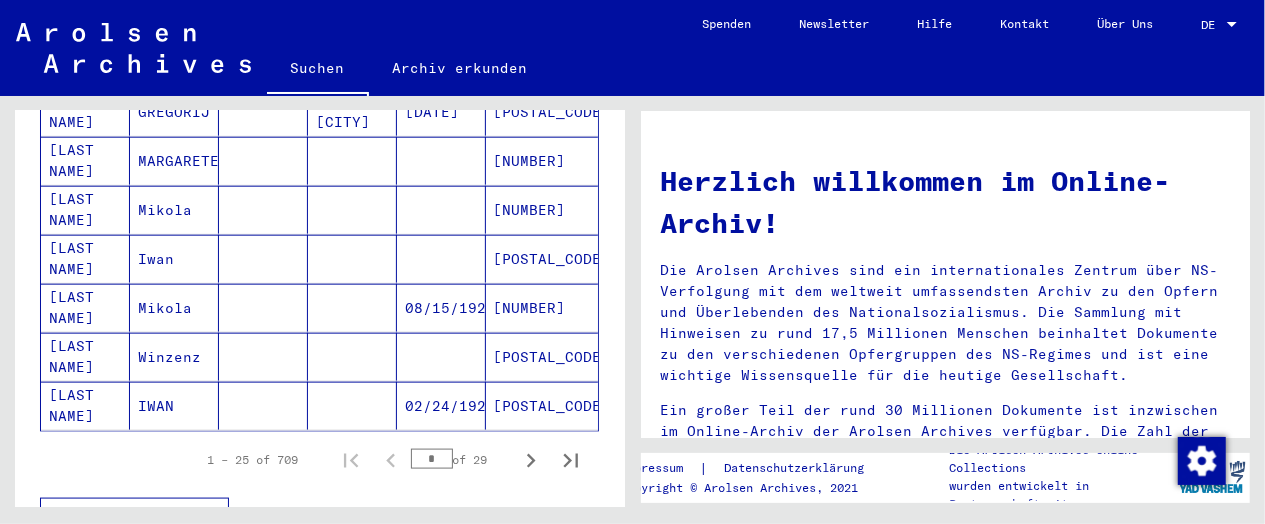 scroll, scrollTop: 1246, scrollLeft: 0, axis: vertical 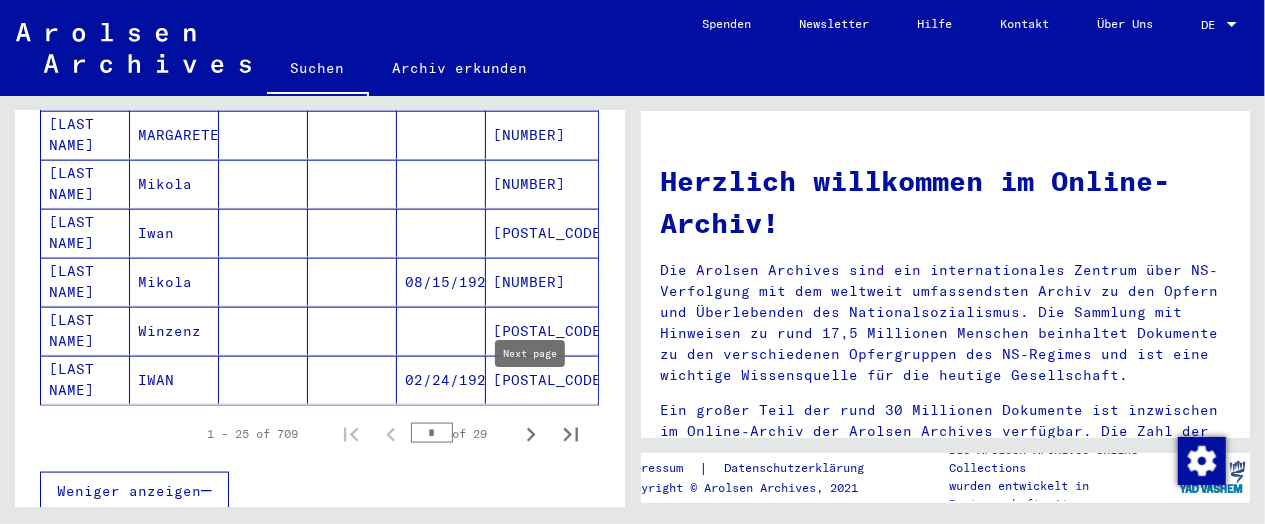 click 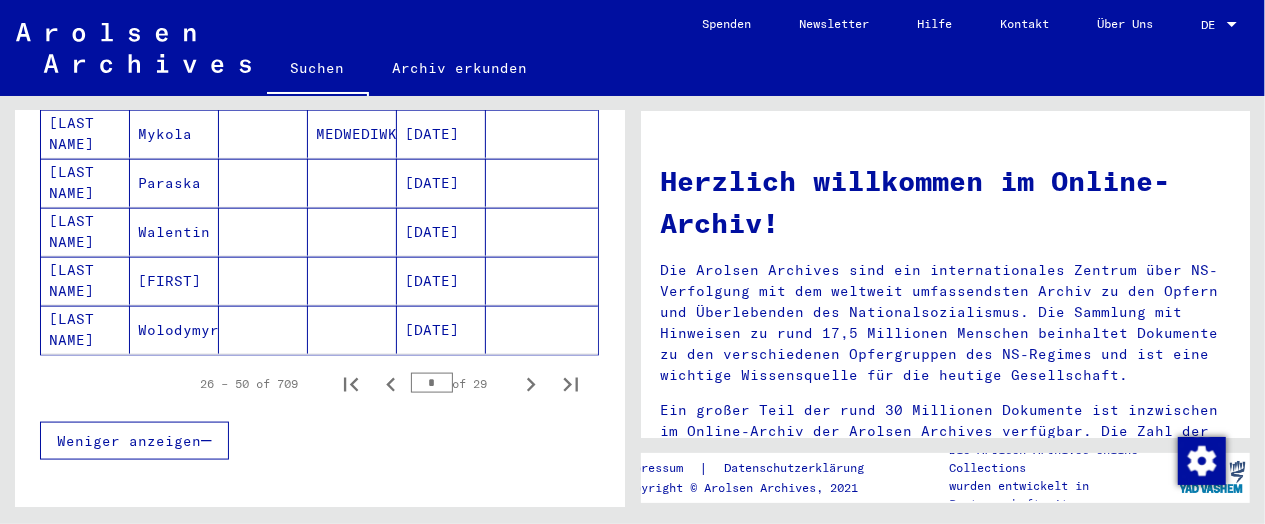 scroll, scrollTop: 1297, scrollLeft: 0, axis: vertical 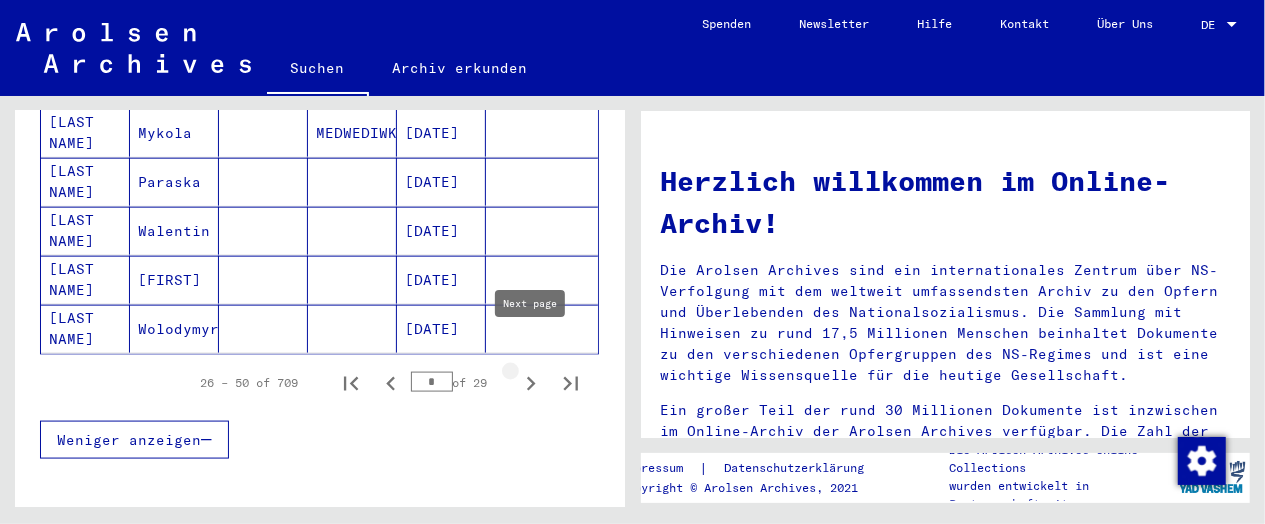 click 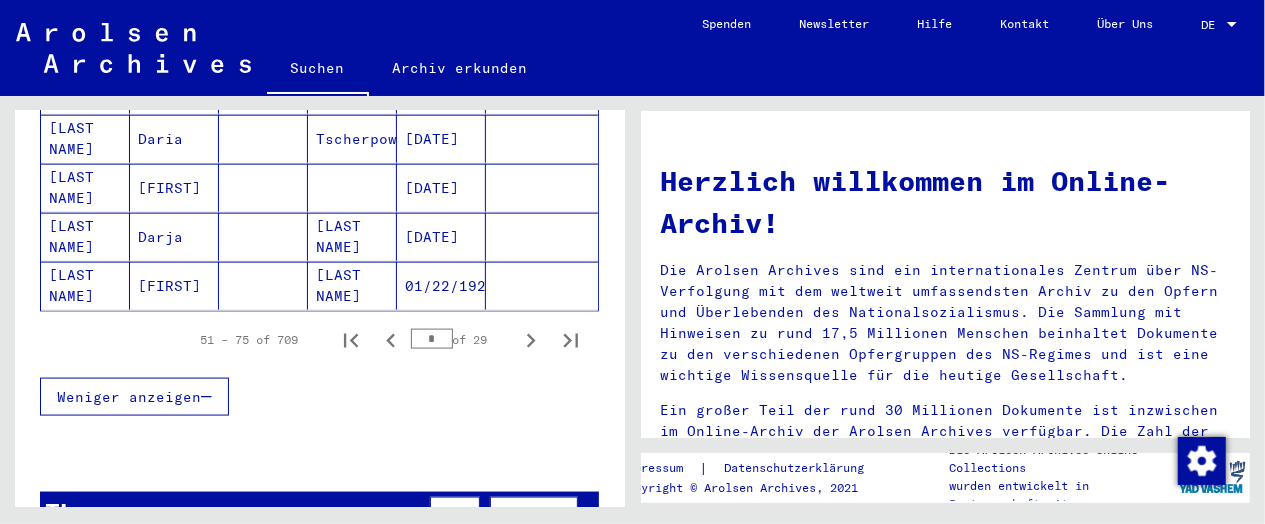 scroll, scrollTop: 1354, scrollLeft: 0, axis: vertical 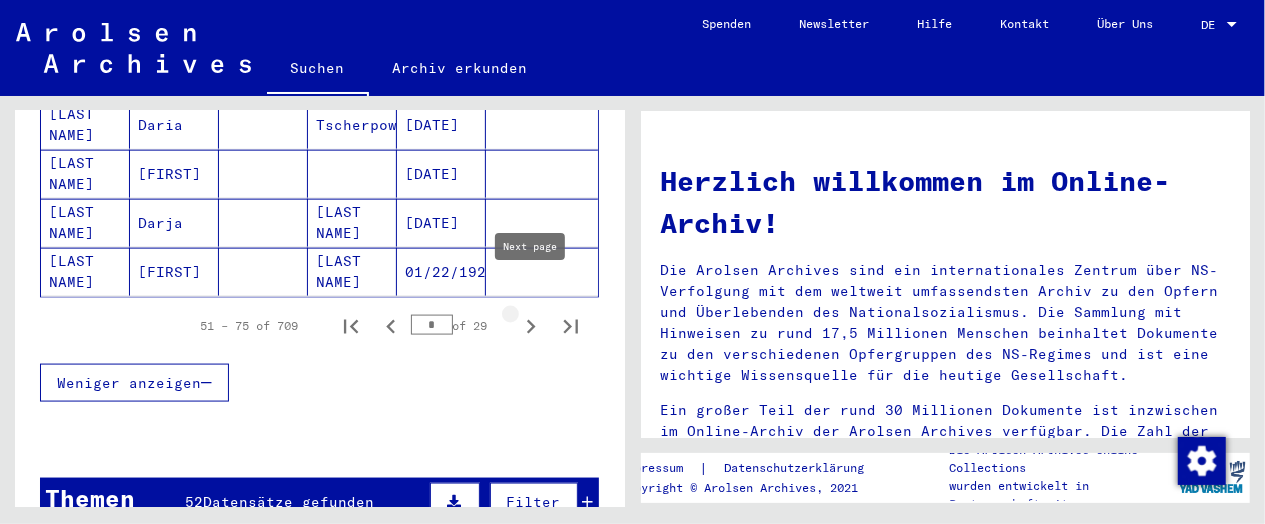 click 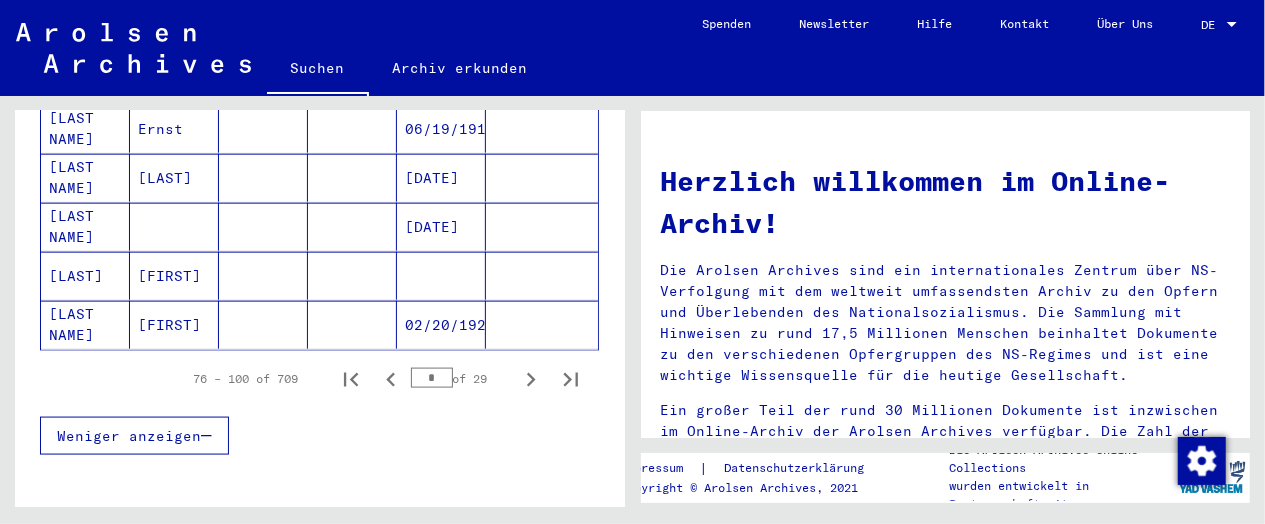 scroll, scrollTop: 1325, scrollLeft: 0, axis: vertical 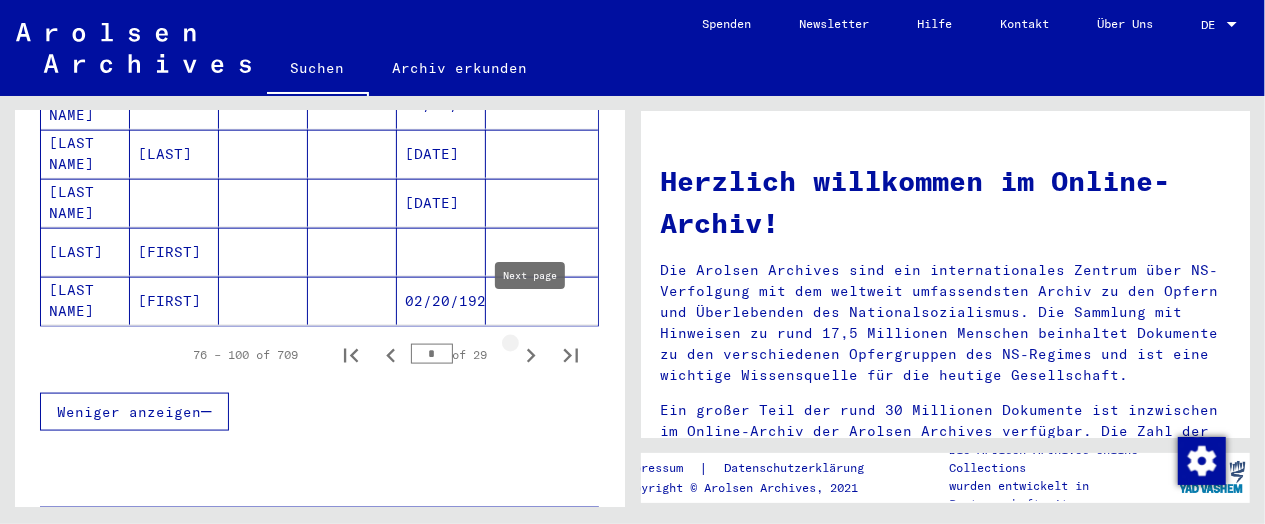 click 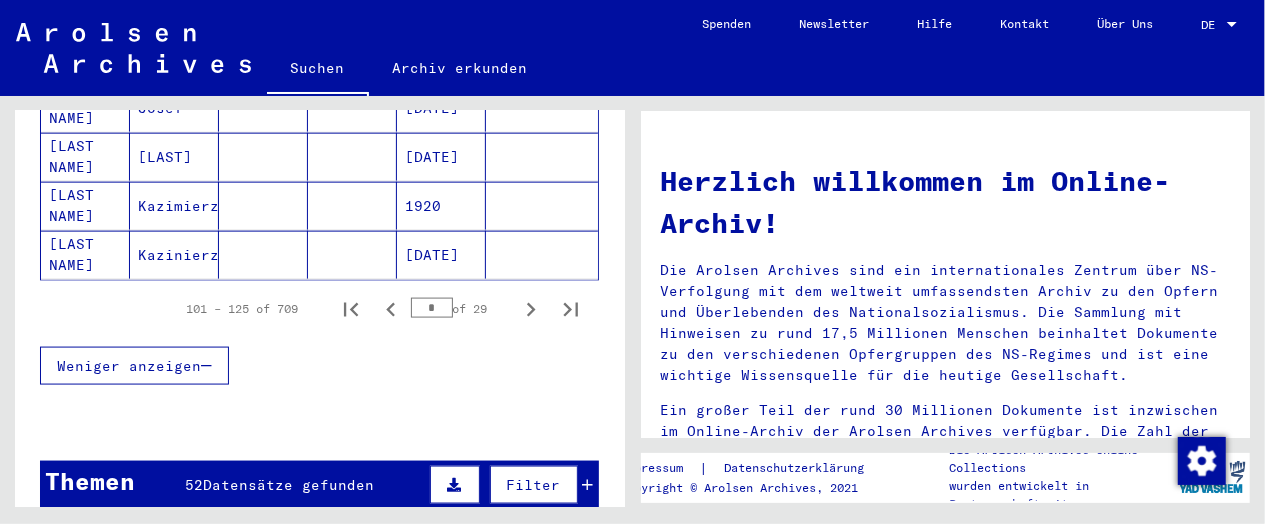 scroll, scrollTop: 1380, scrollLeft: 0, axis: vertical 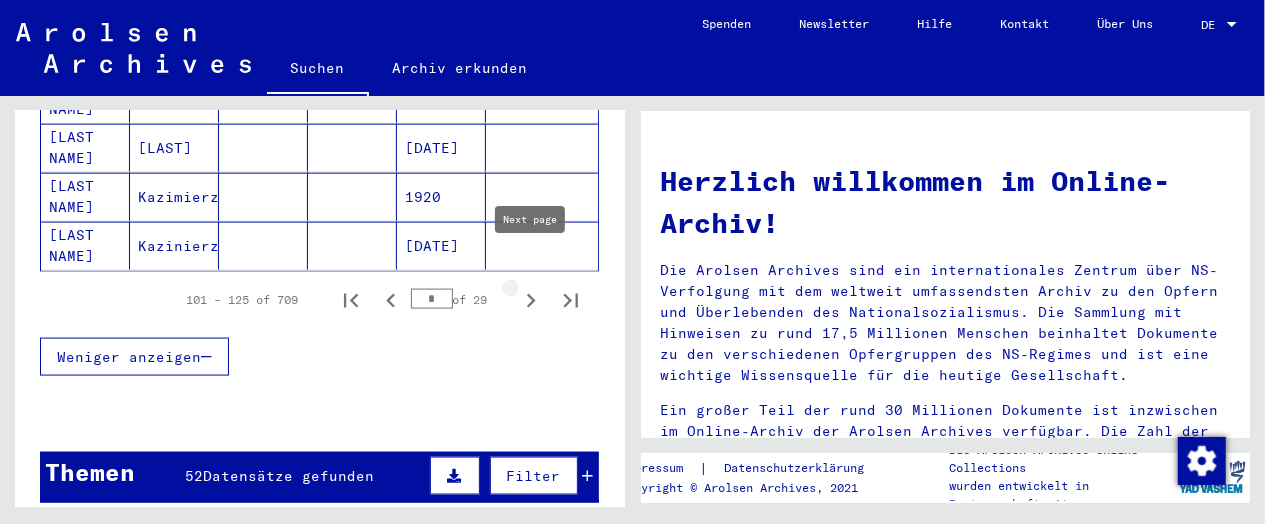 click 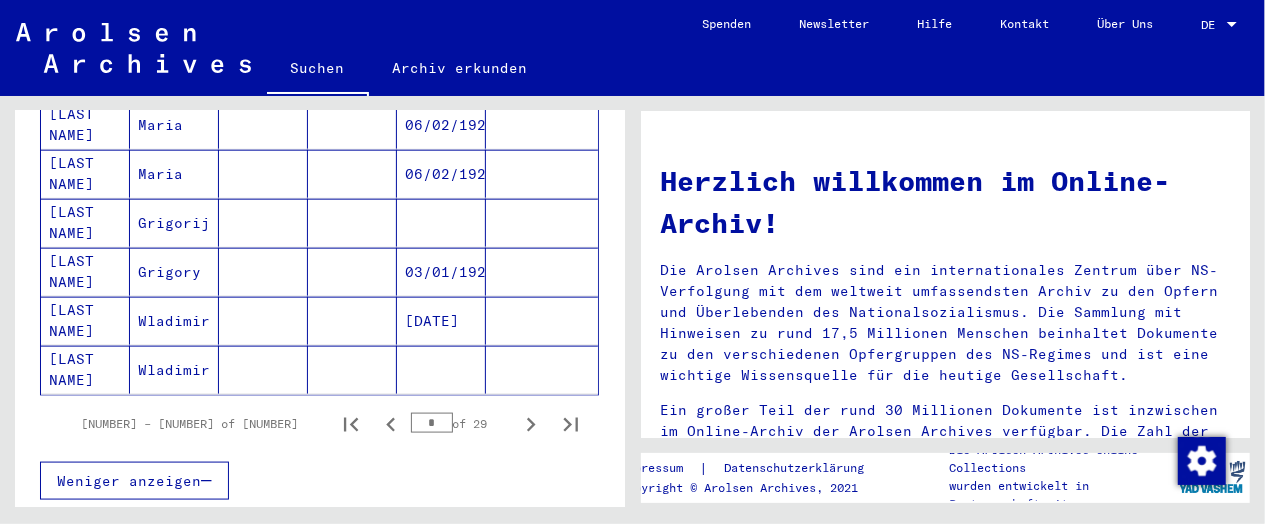 scroll, scrollTop: 1285, scrollLeft: 0, axis: vertical 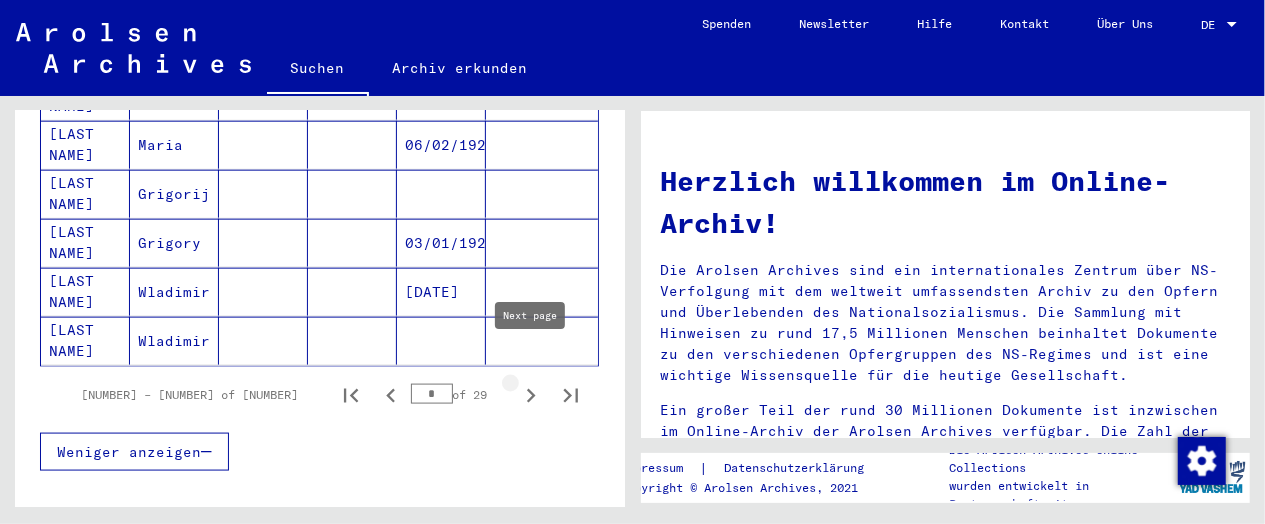 click 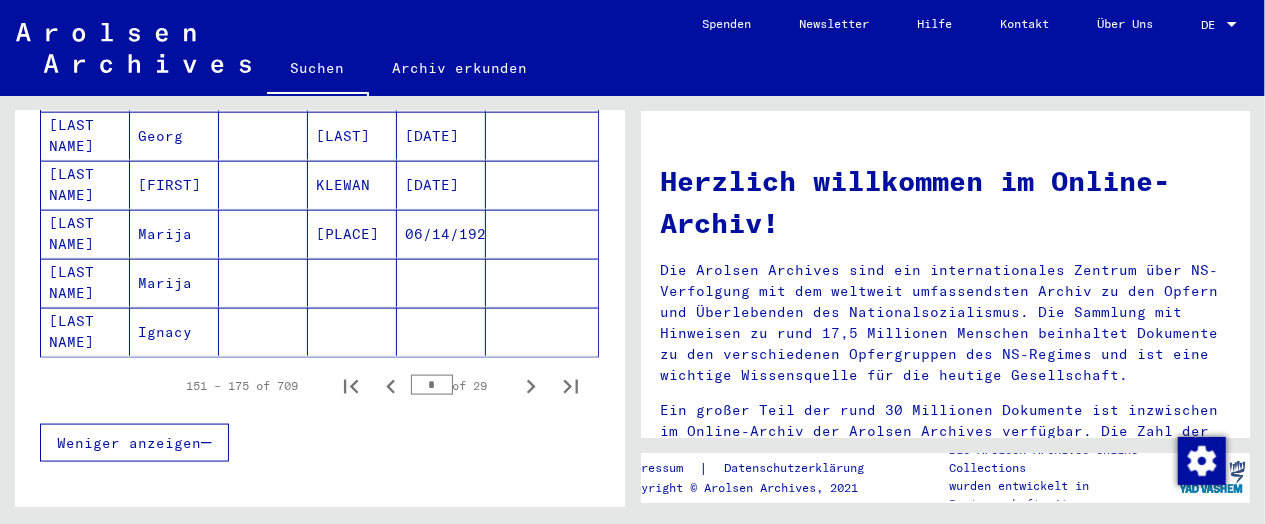 scroll, scrollTop: 1302, scrollLeft: 0, axis: vertical 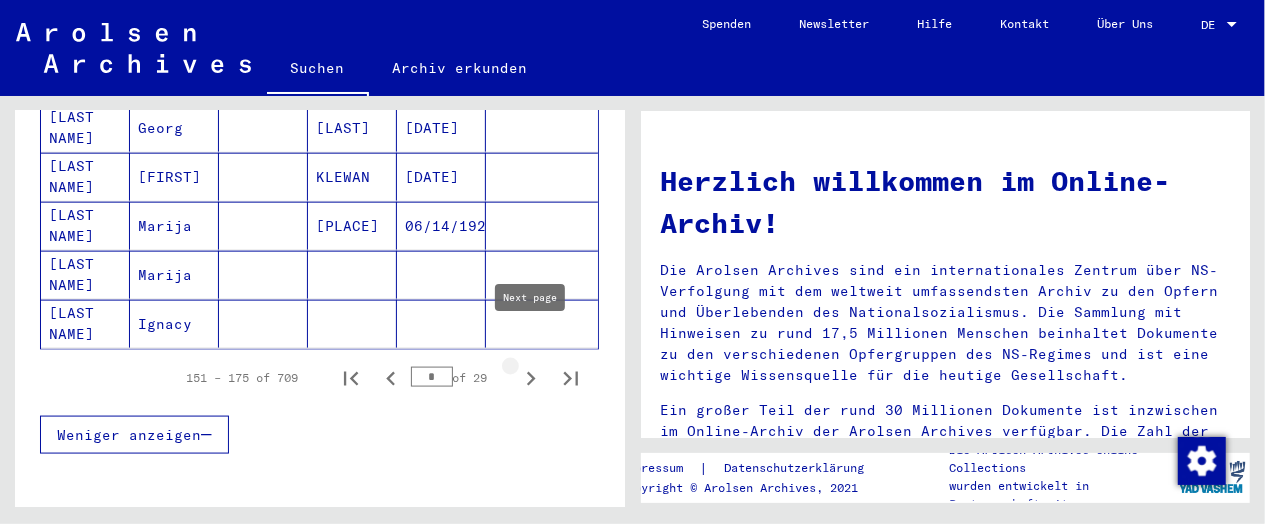 click 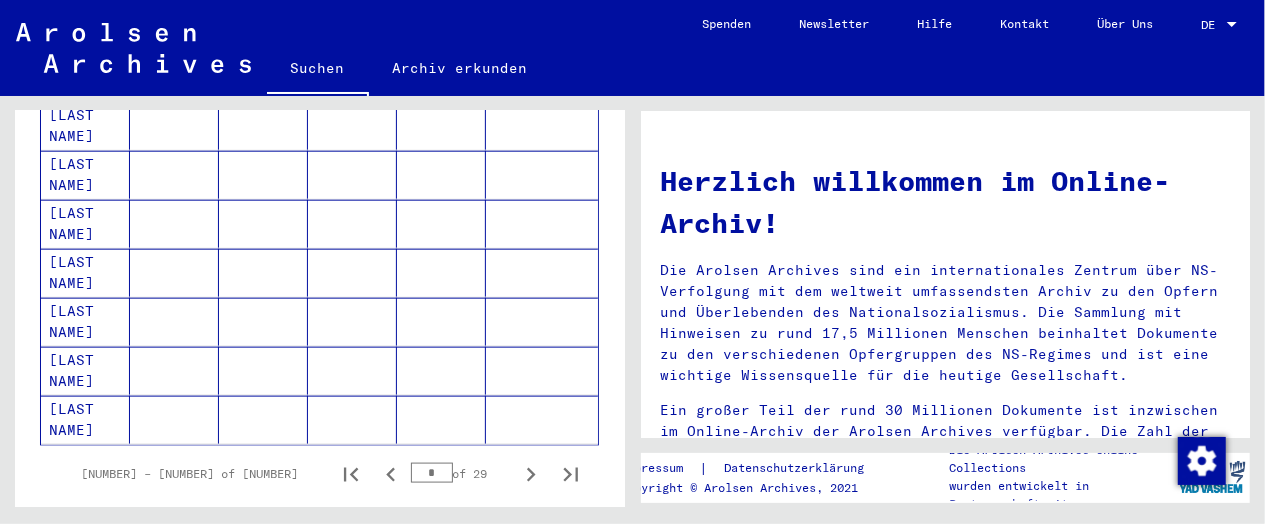 scroll, scrollTop: 1236, scrollLeft: 0, axis: vertical 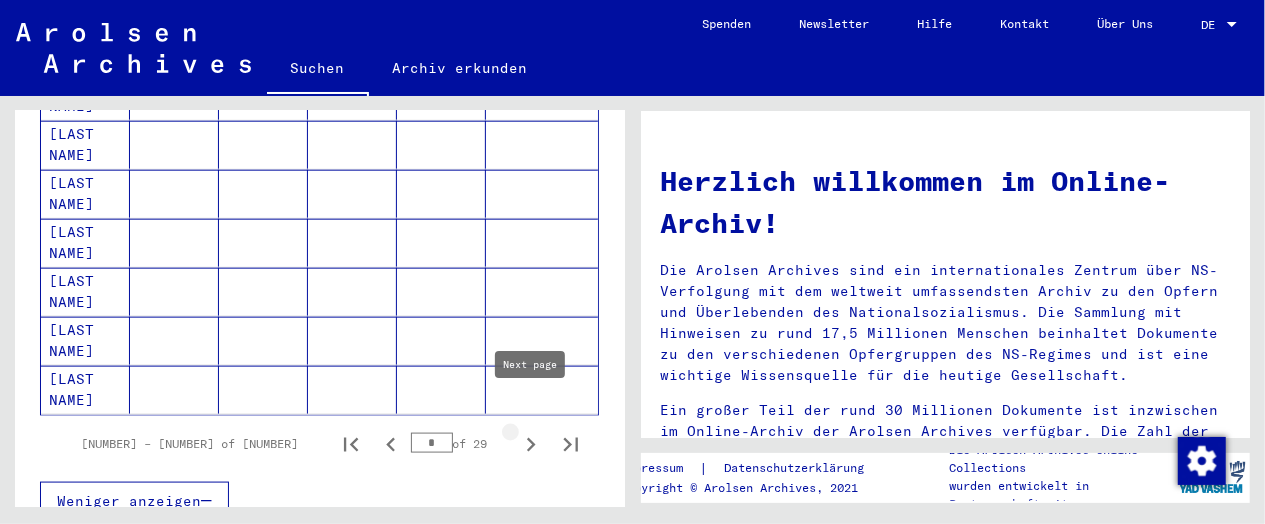 click 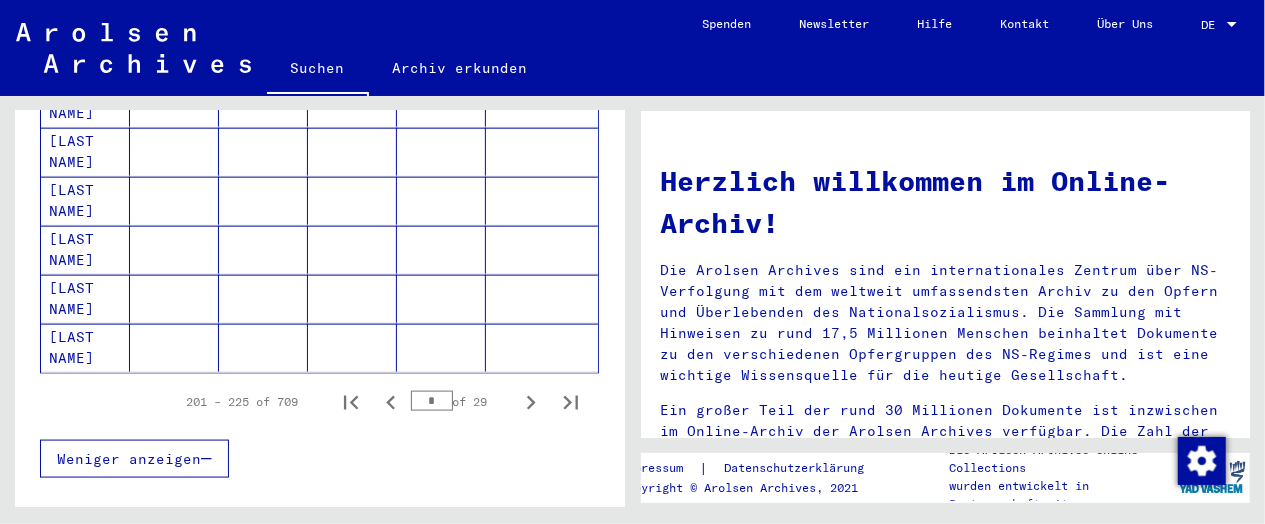 scroll, scrollTop: 1308, scrollLeft: 0, axis: vertical 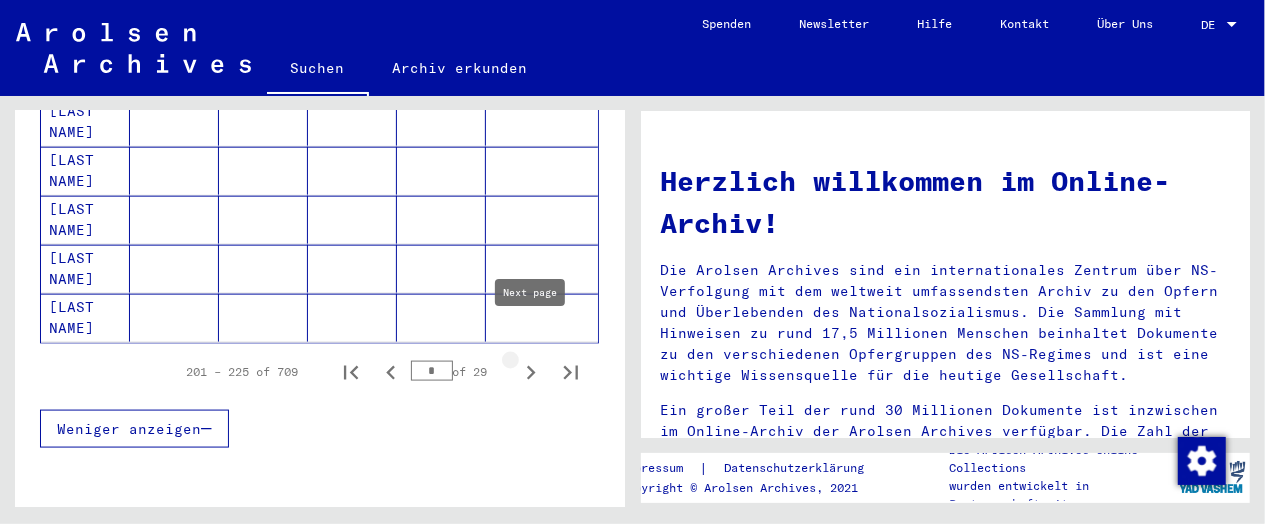click 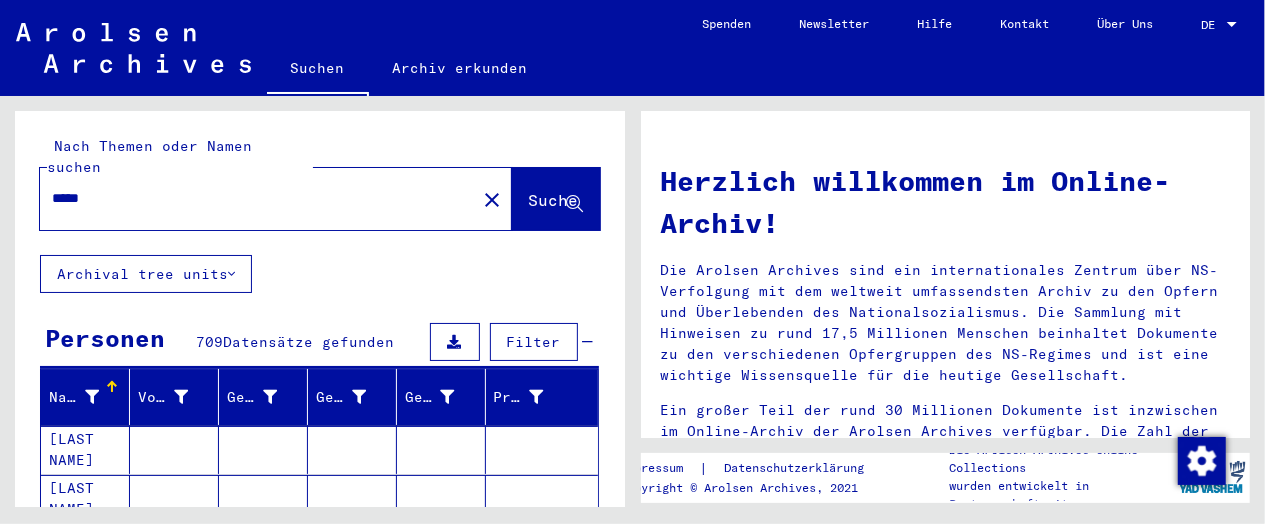 scroll, scrollTop: 0, scrollLeft: 0, axis: both 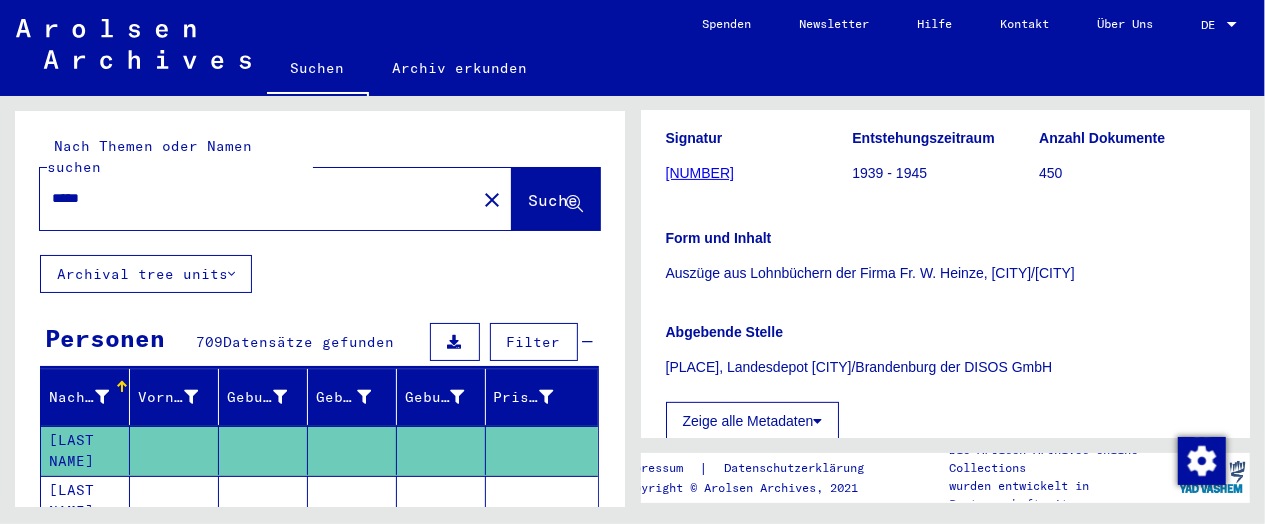 click on "[NUMBER]" 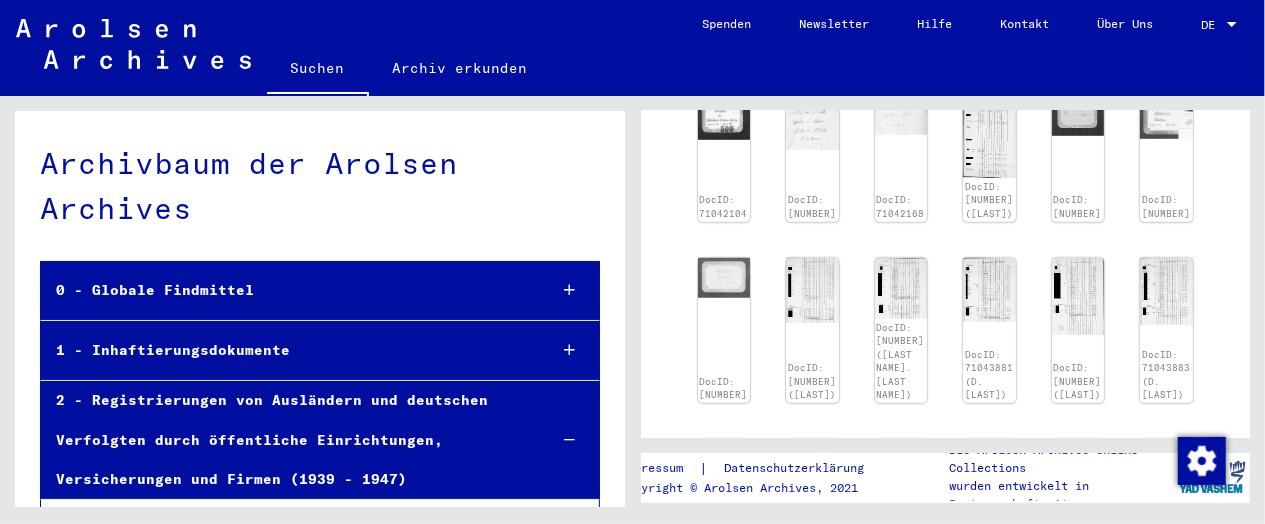 scroll, scrollTop: 699, scrollLeft: 0, axis: vertical 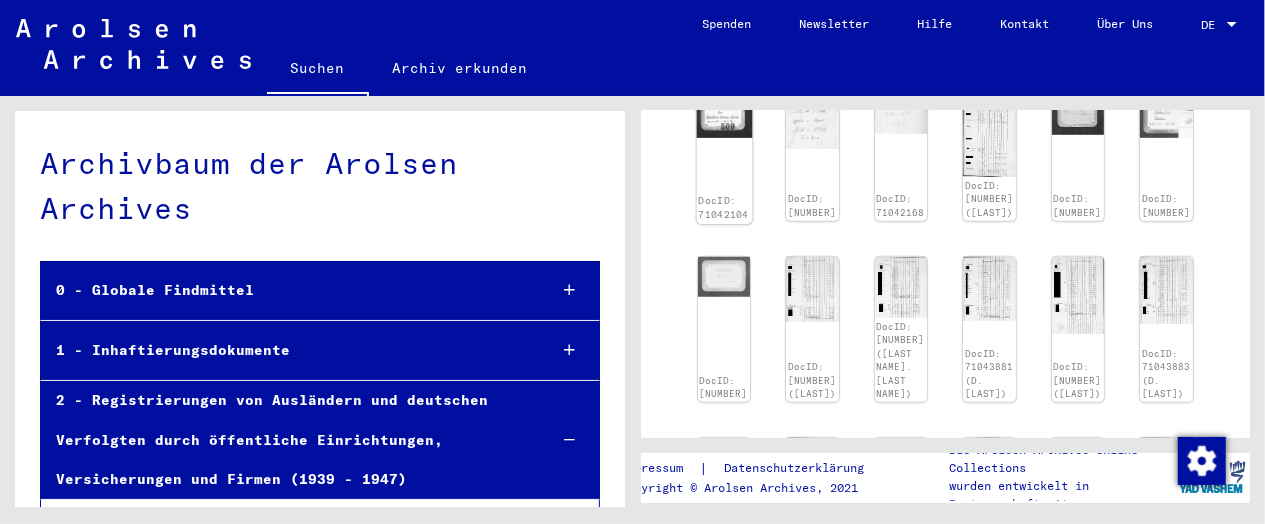 click on "DocID: 71042104" 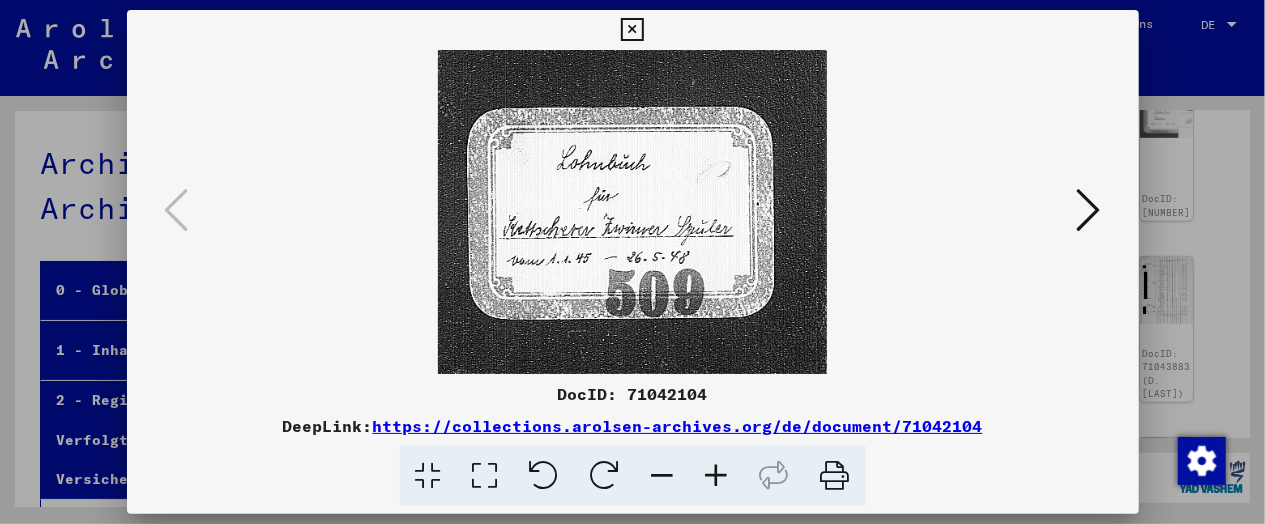 click at bounding box center [632, 30] 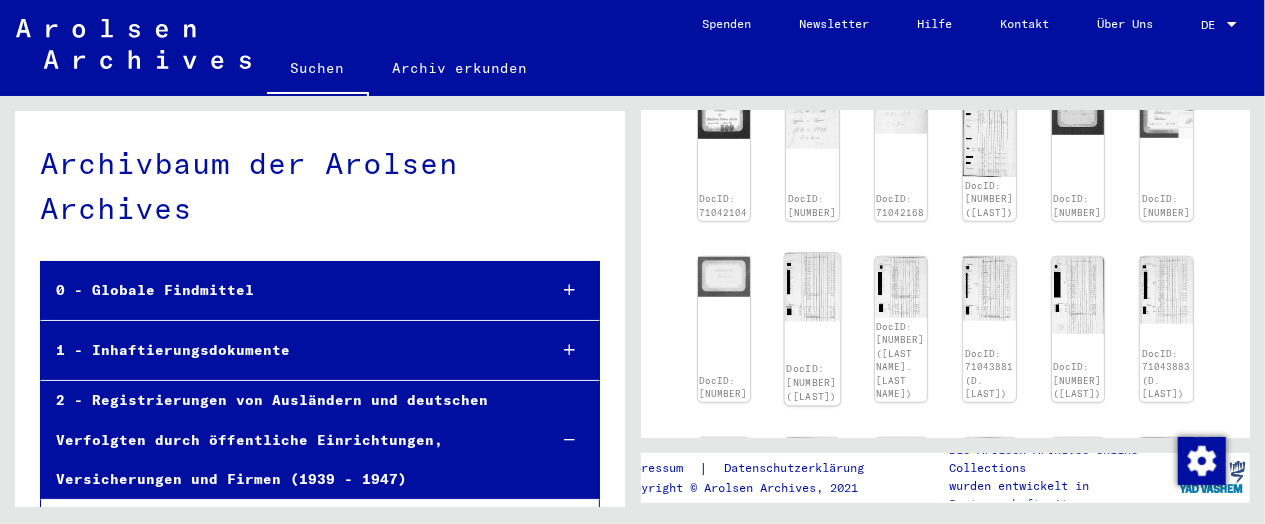 click 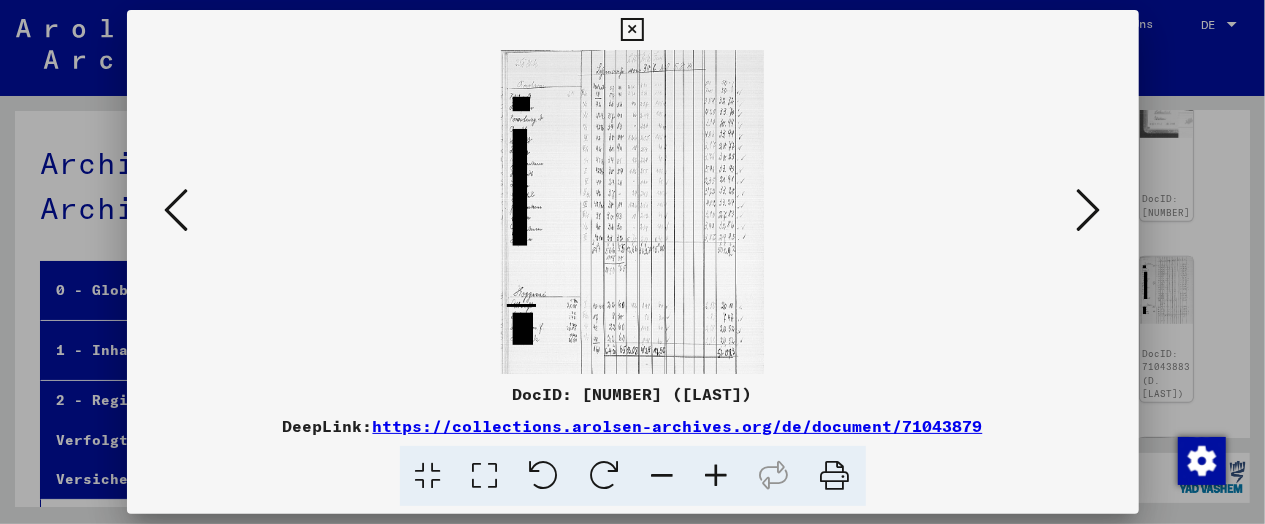 click at bounding box center [632, 30] 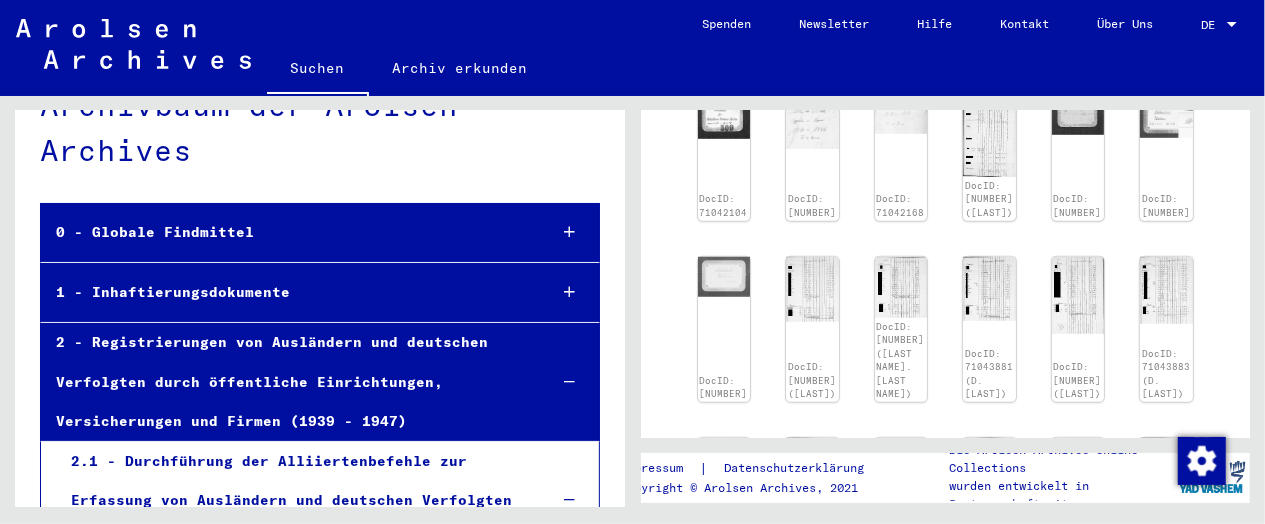 scroll, scrollTop: 0, scrollLeft: 0, axis: both 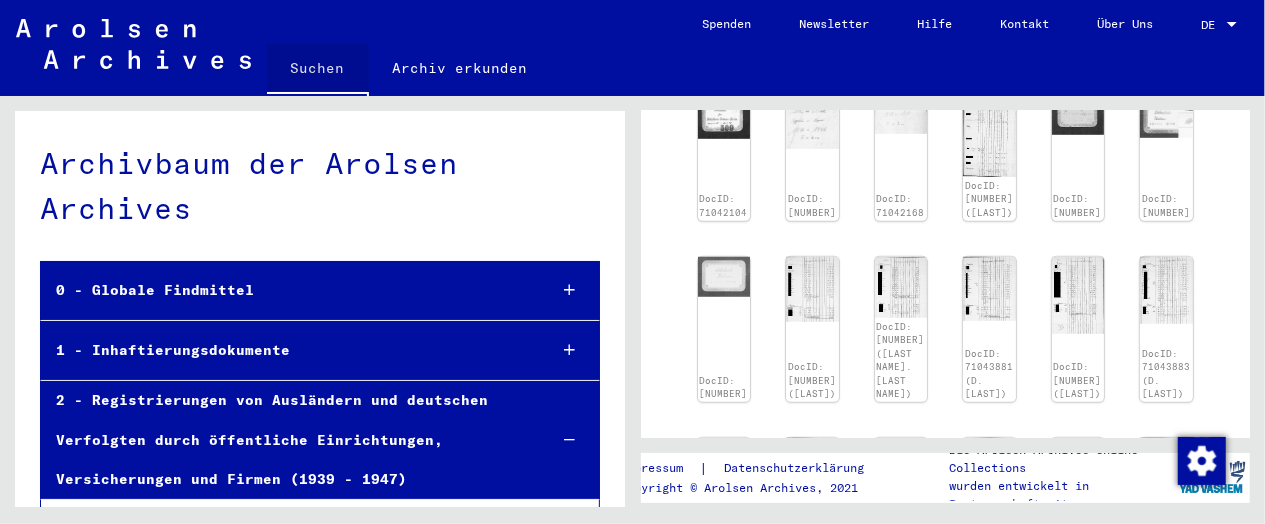 click on "Suchen" 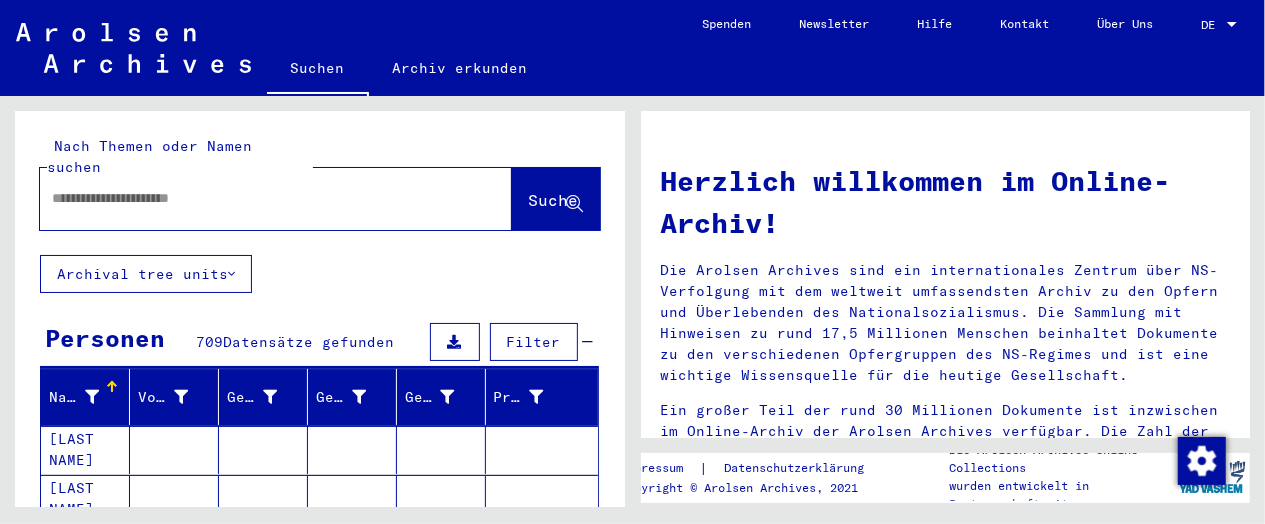 click at bounding box center [252, 198] 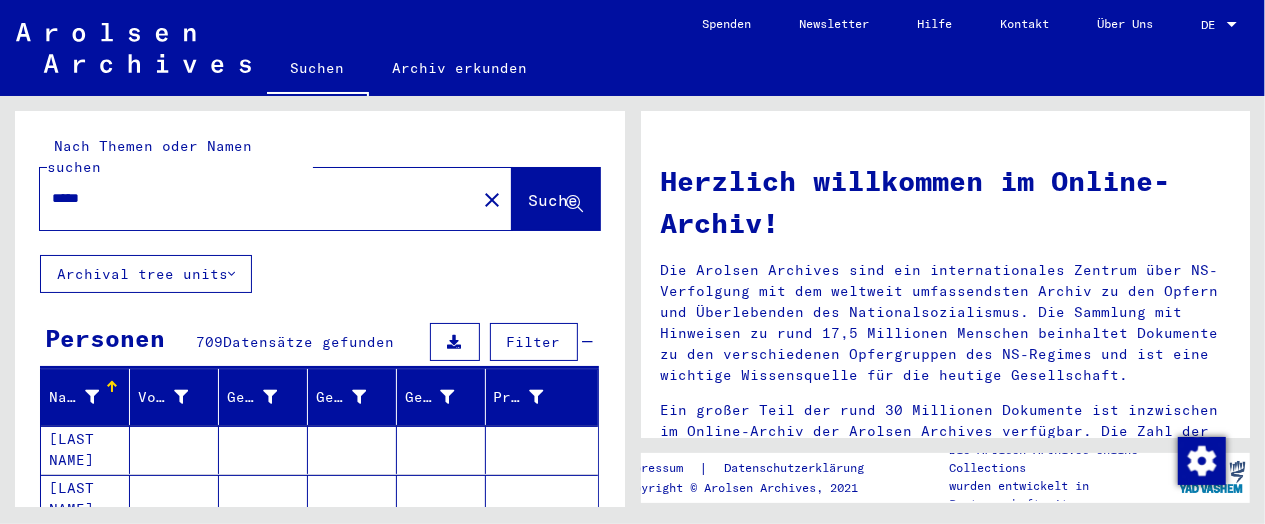 type on "*****" 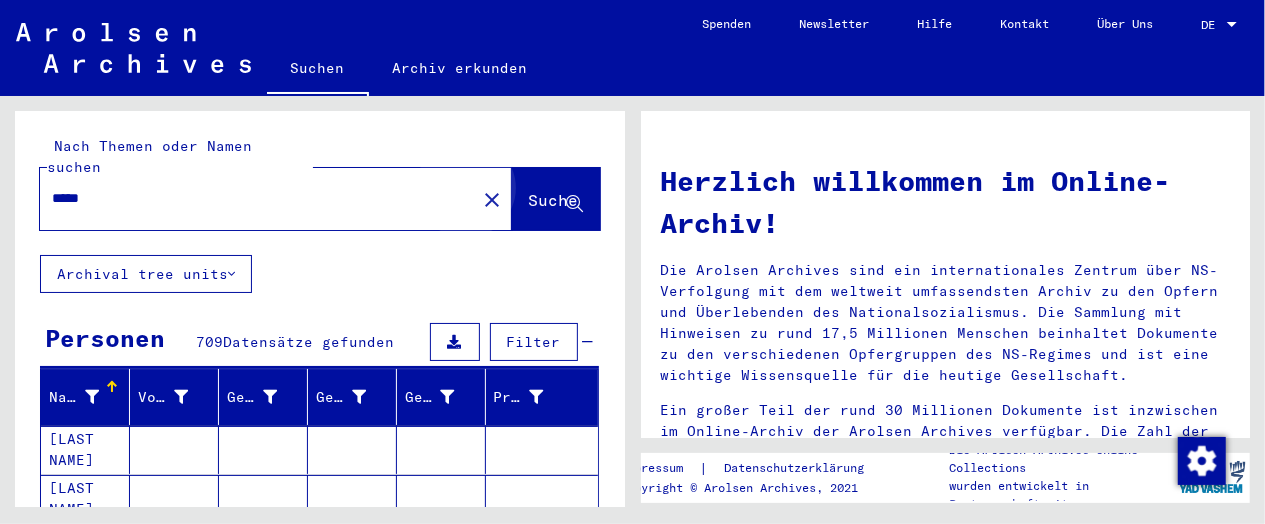 click on "Suche" 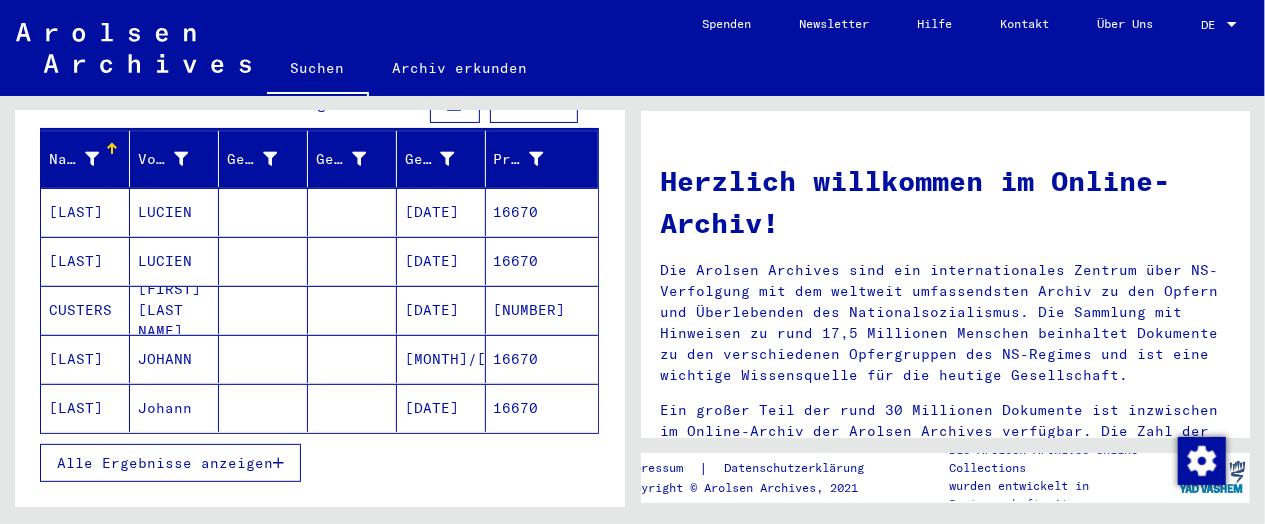 scroll, scrollTop: 242, scrollLeft: 0, axis: vertical 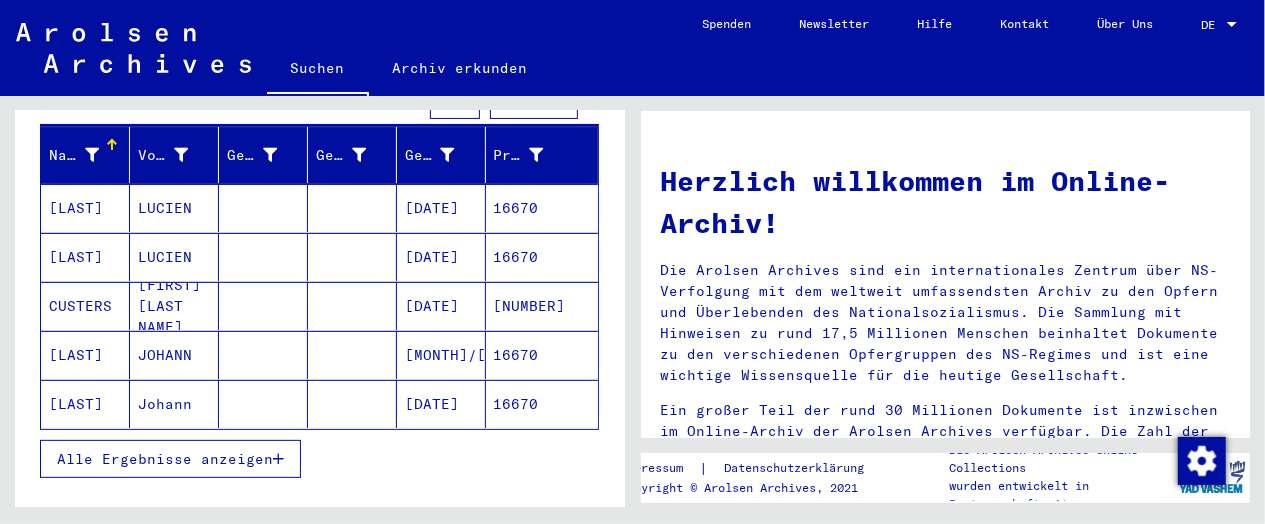 click at bounding box center [278, 459] 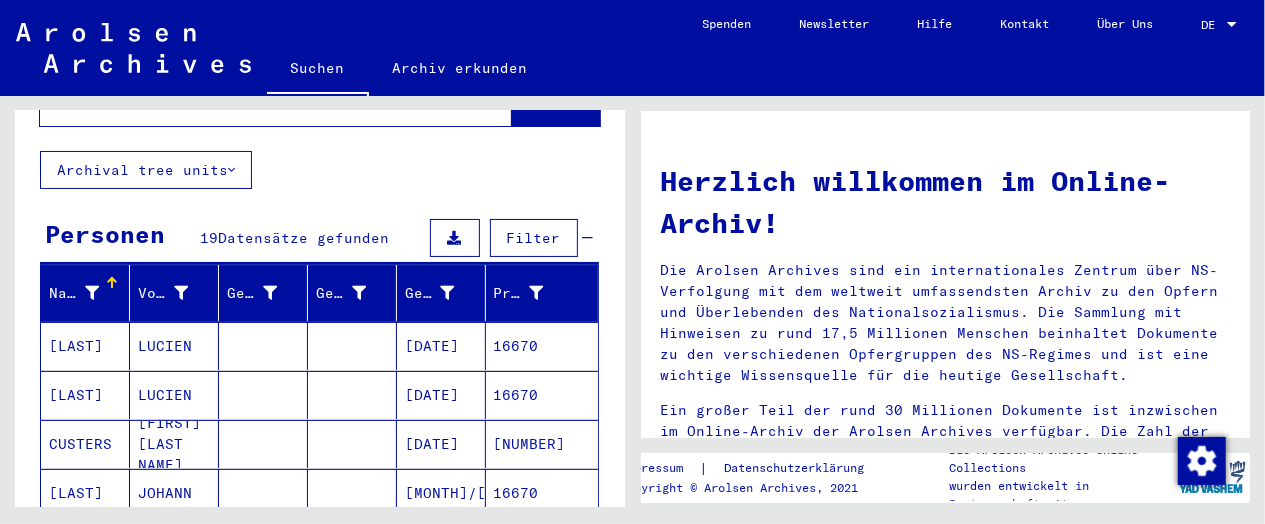 scroll, scrollTop: 0, scrollLeft: 0, axis: both 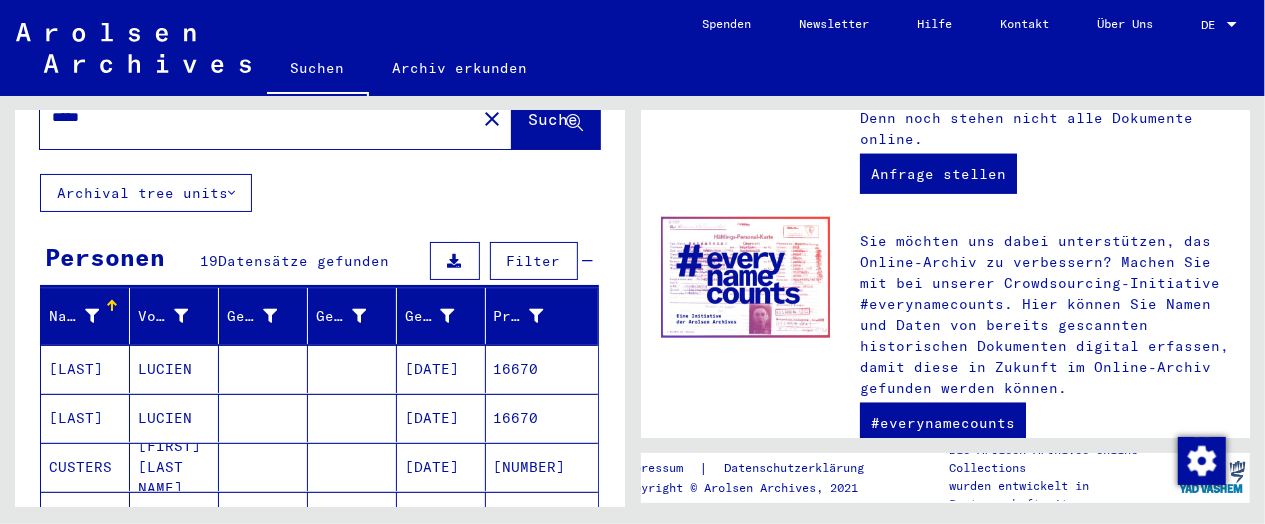 click on "Archival tree units" 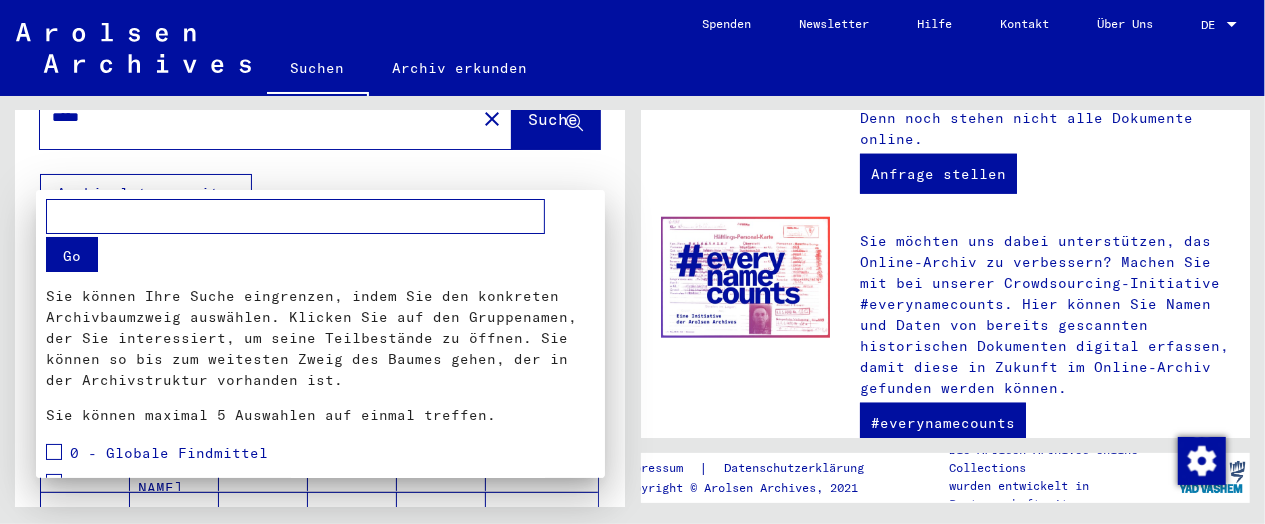 scroll, scrollTop: 377, scrollLeft: 0, axis: vertical 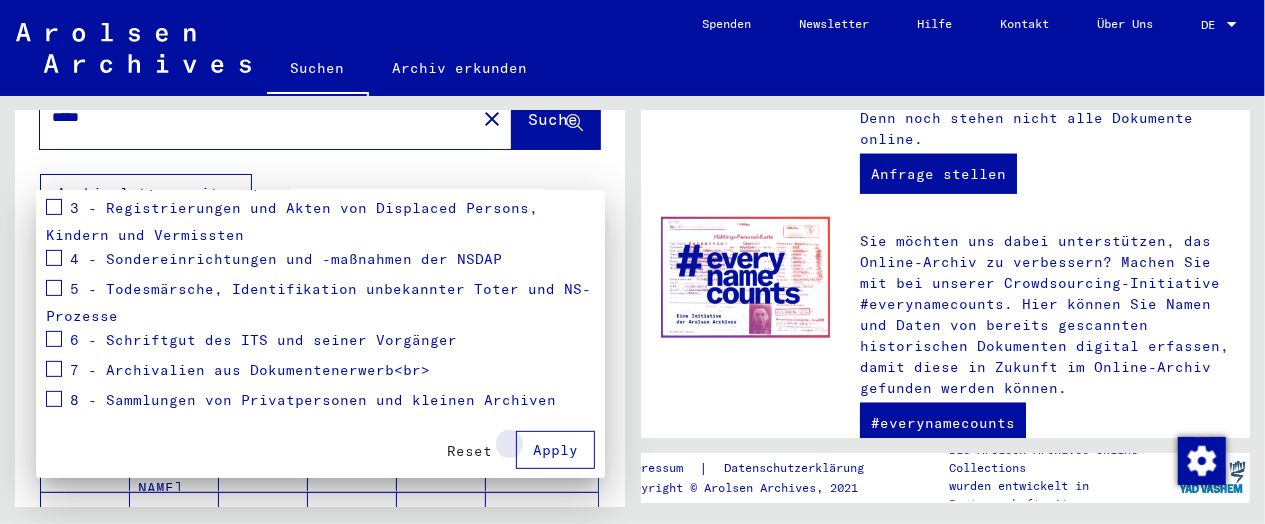 click on "Apply" at bounding box center [555, 450] 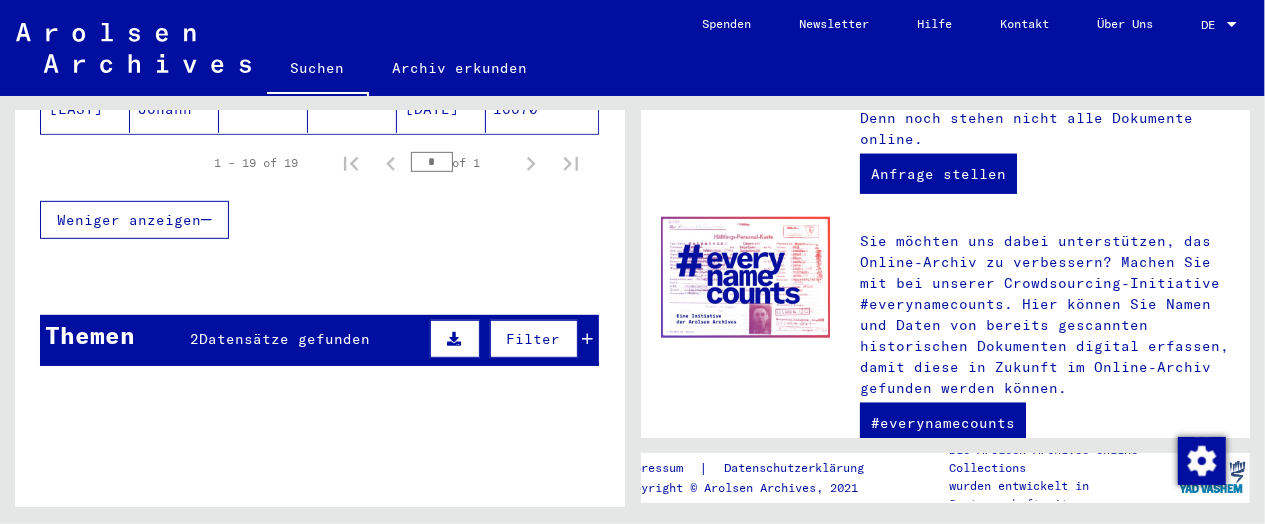 scroll, scrollTop: 630, scrollLeft: 0, axis: vertical 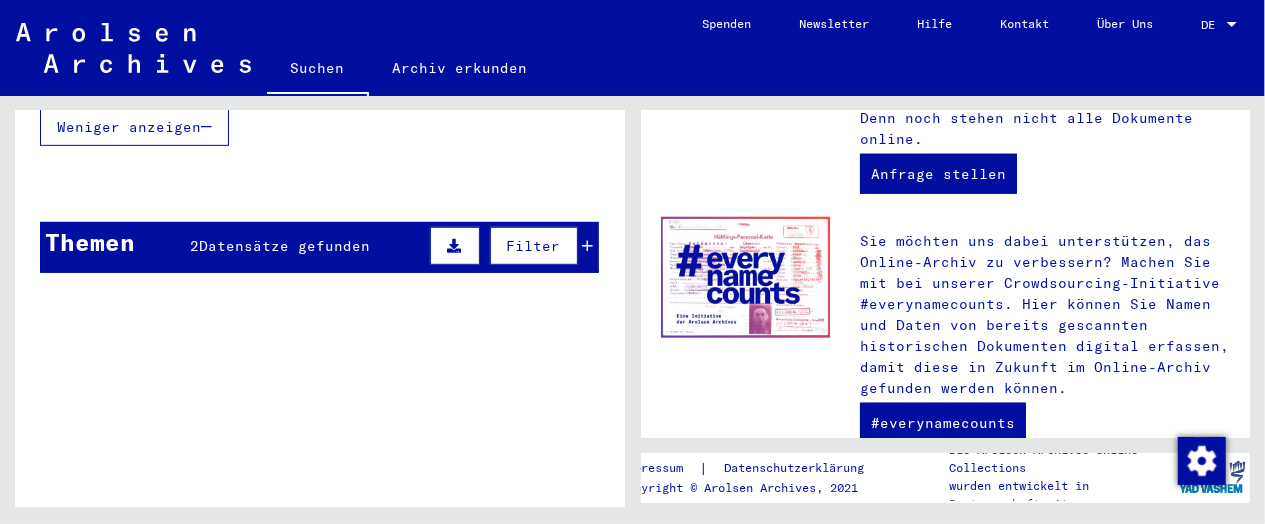click on "Themen 2  Datensätze gefunden  Filter" at bounding box center (319, 247) 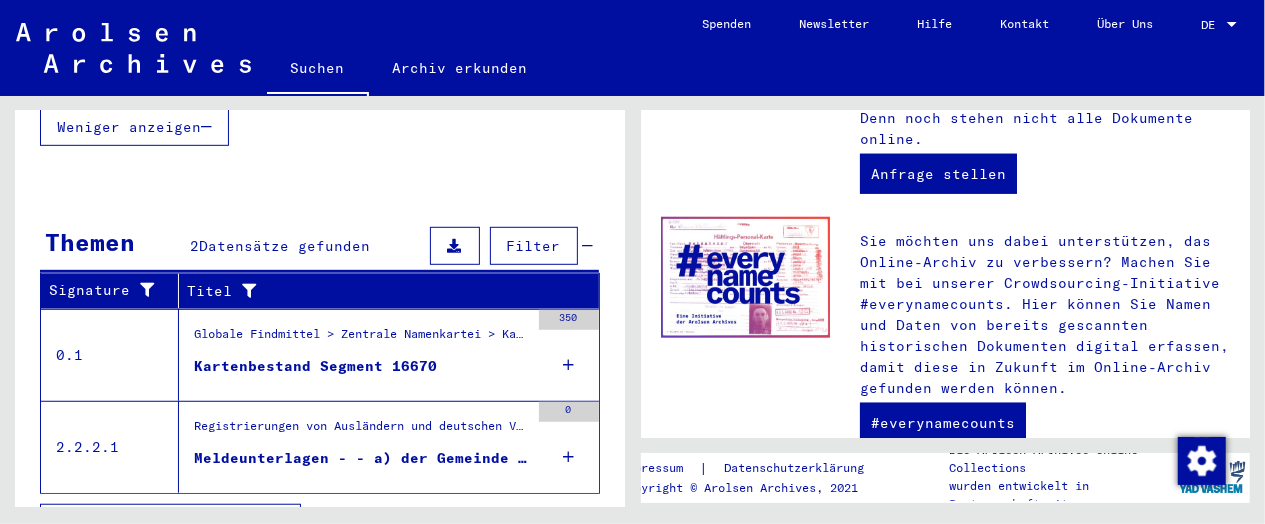 scroll, scrollTop: 646, scrollLeft: 0, axis: vertical 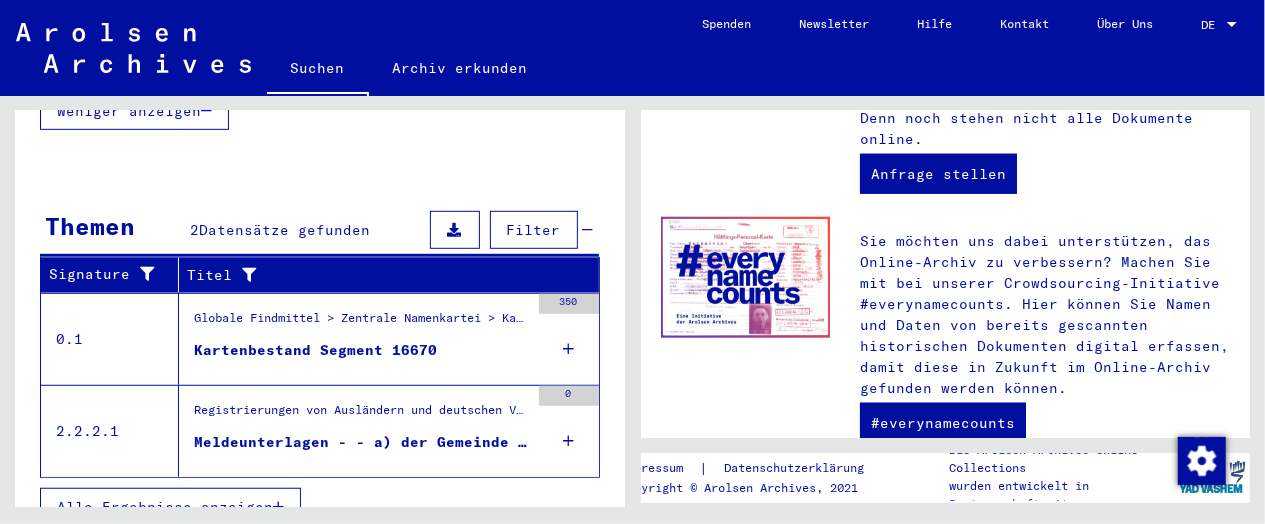 click on "Kartenbestand Segment 16670" at bounding box center [315, 350] 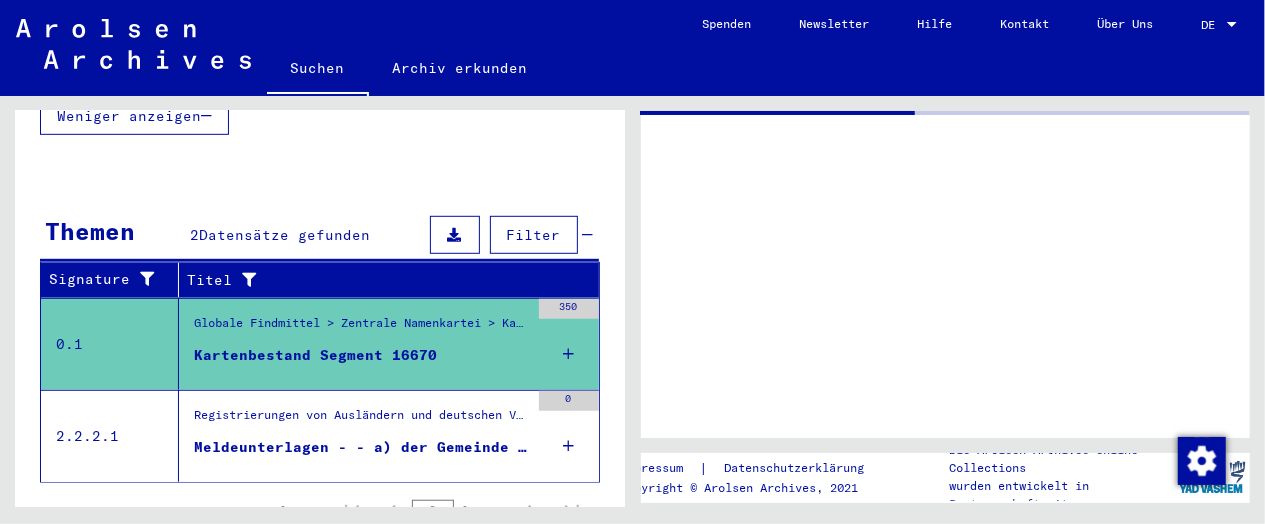 scroll, scrollTop: 0, scrollLeft: 0, axis: both 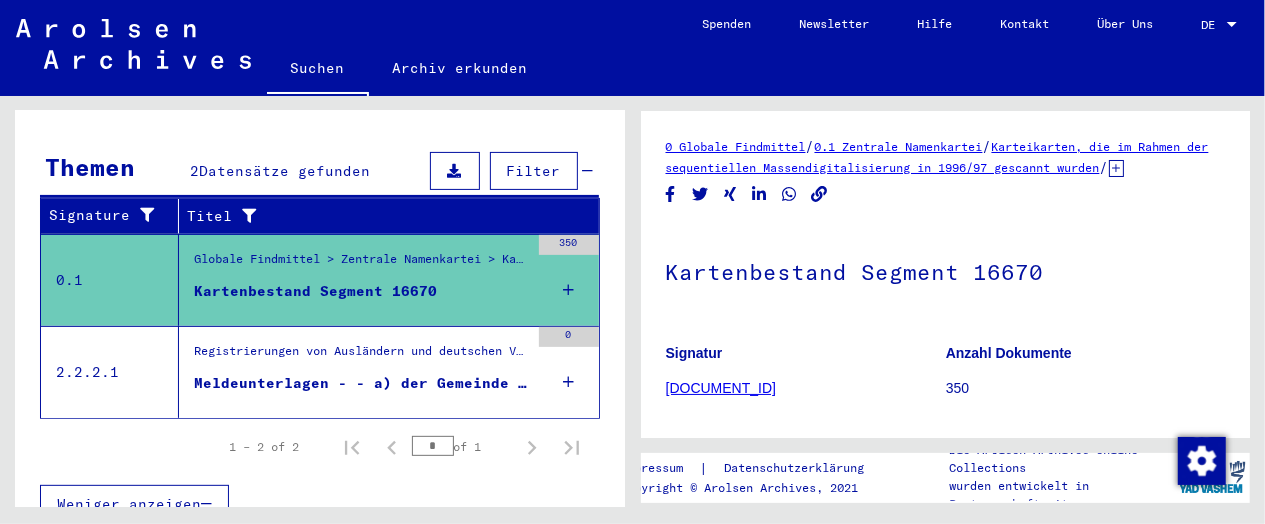 click on "[DOCUMENT_ID]" 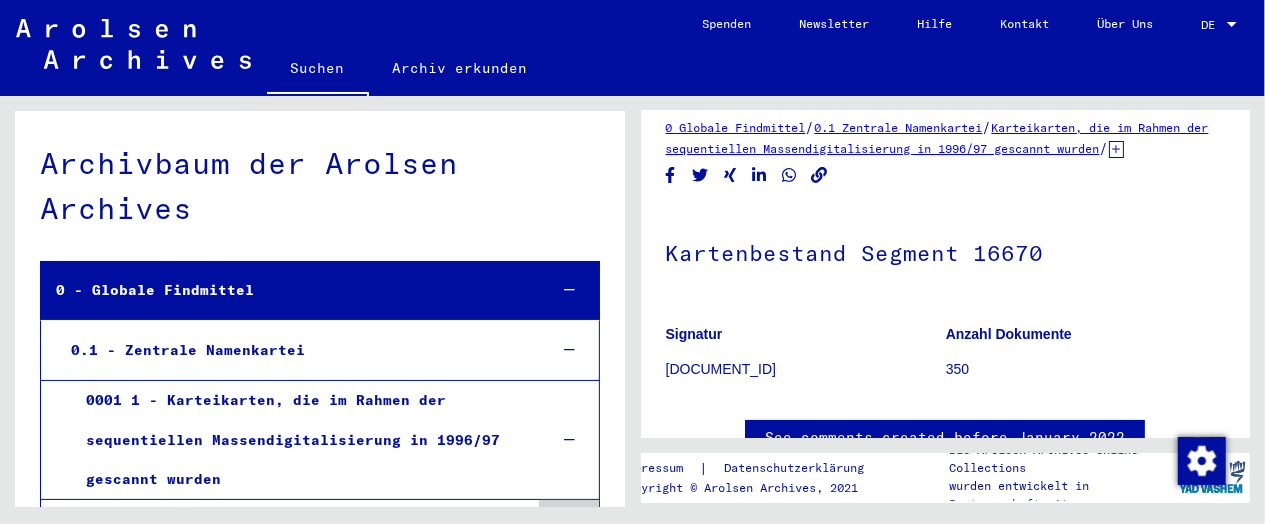 scroll, scrollTop: 14, scrollLeft: 0, axis: vertical 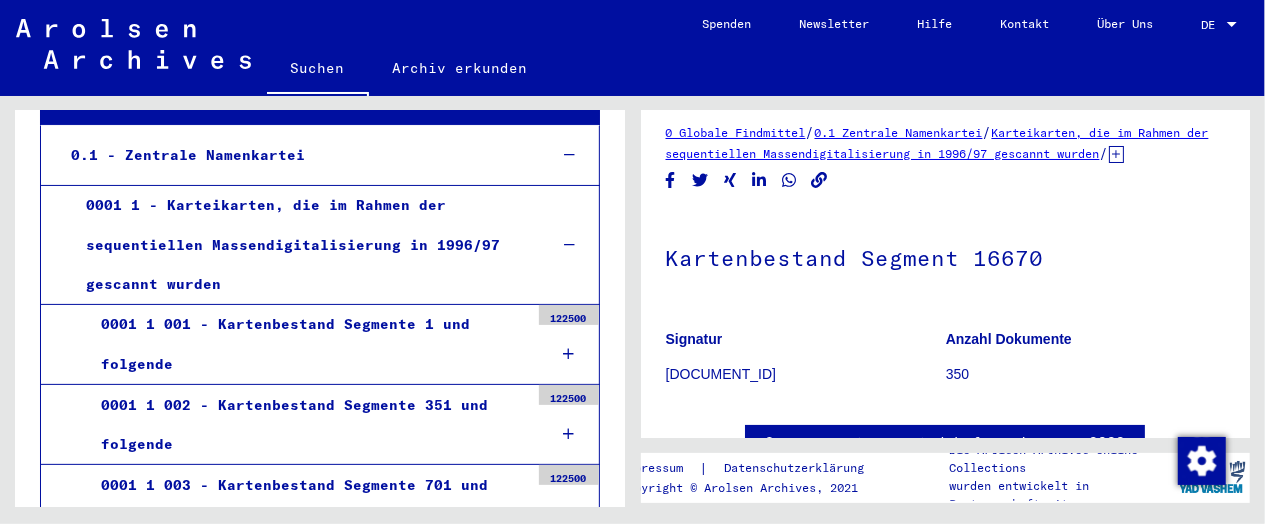 click on "0001 1 001 - Kartenbestand Segmente 1 und folgende" at bounding box center (307, 344) 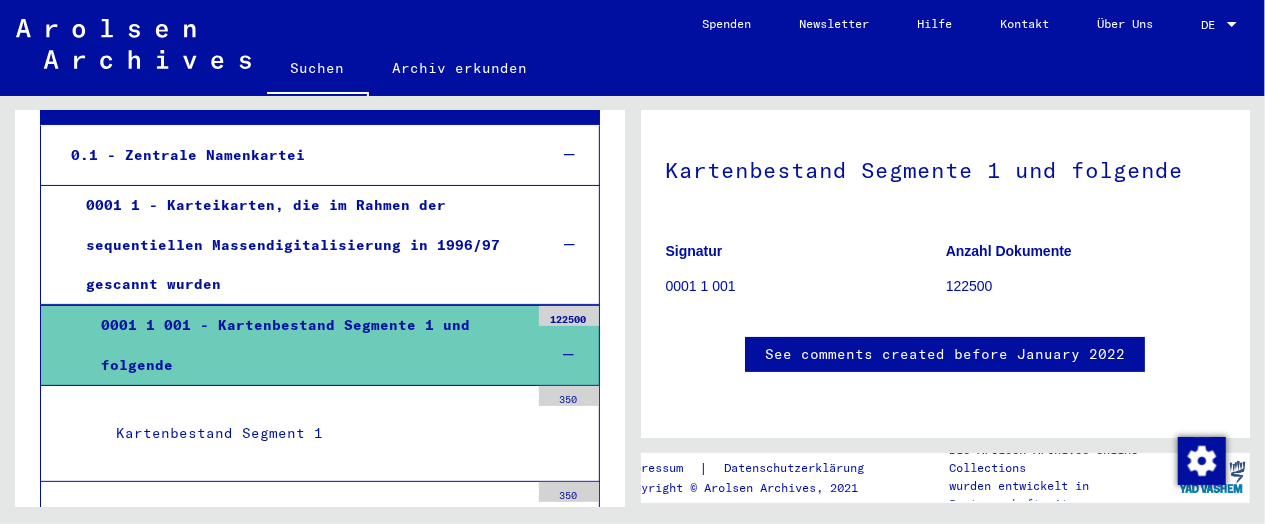 scroll, scrollTop: 146, scrollLeft: 0, axis: vertical 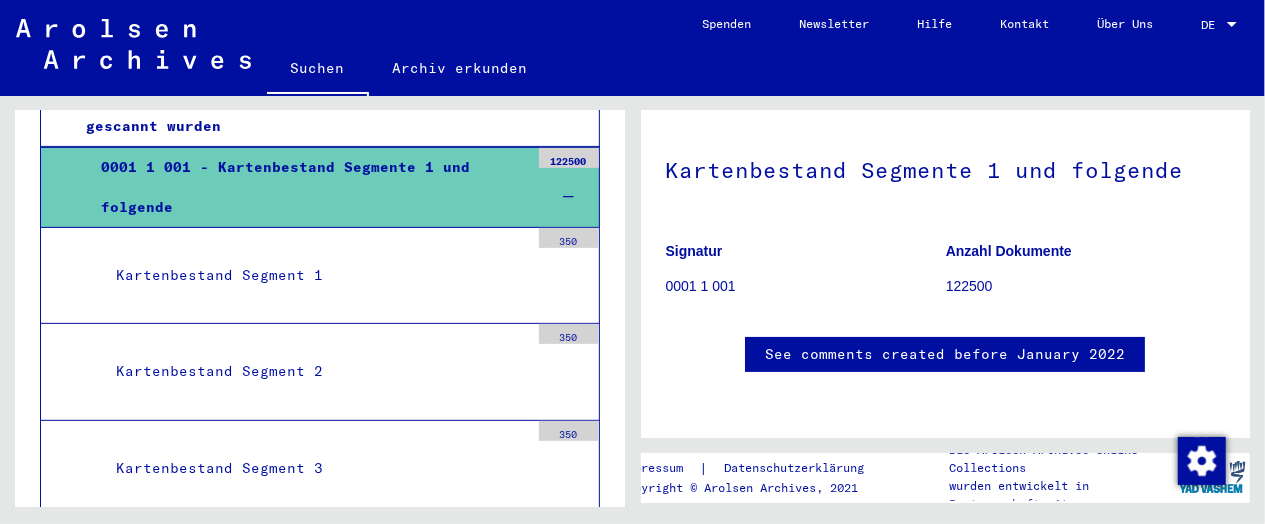 click on "[NUMBER] [NUMBER]" at bounding box center (320, 276) 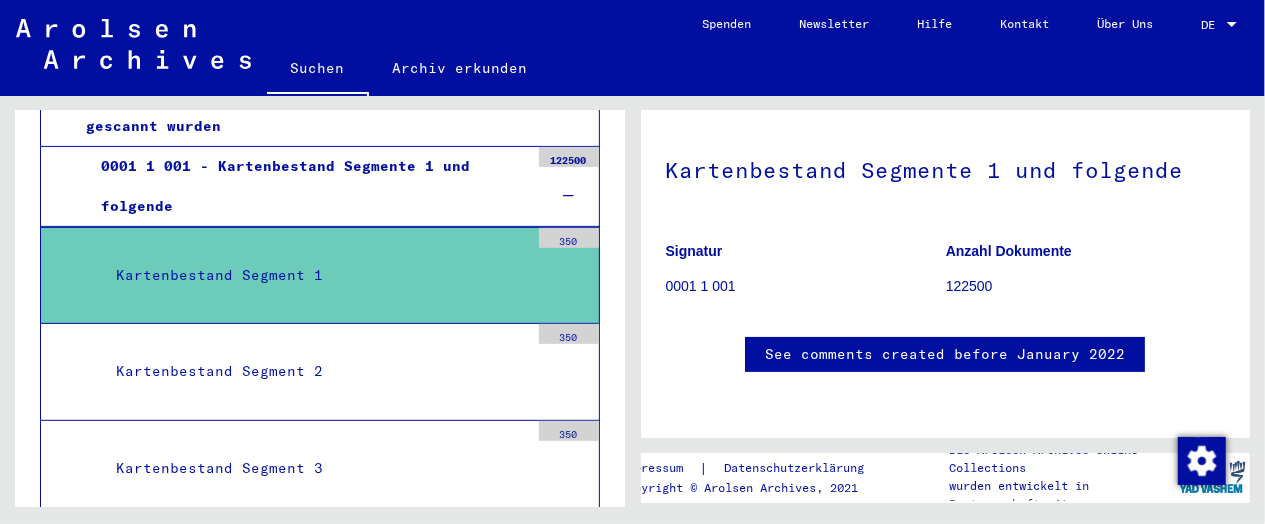 click on "Kartenbestand Segment 1" at bounding box center [315, 275] 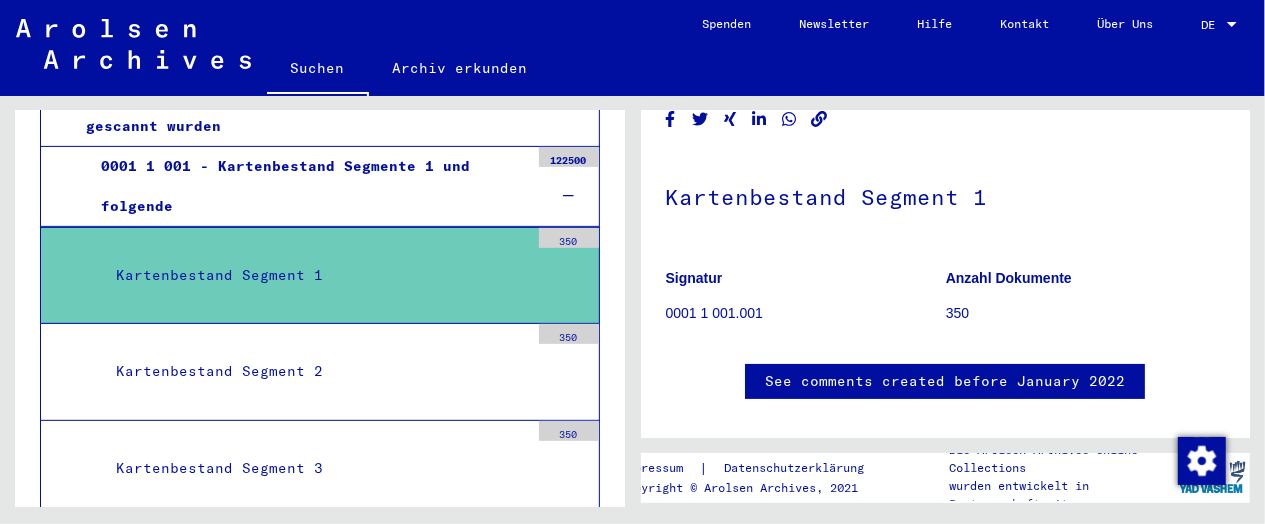 scroll, scrollTop: 0, scrollLeft: 0, axis: both 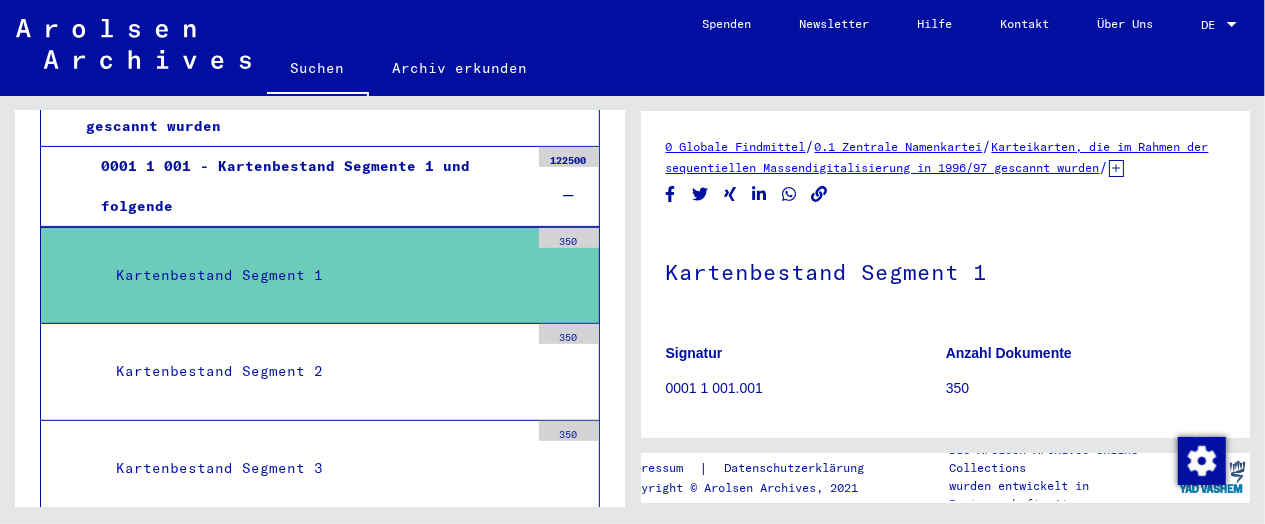 click on "350" at bounding box center [569, 238] 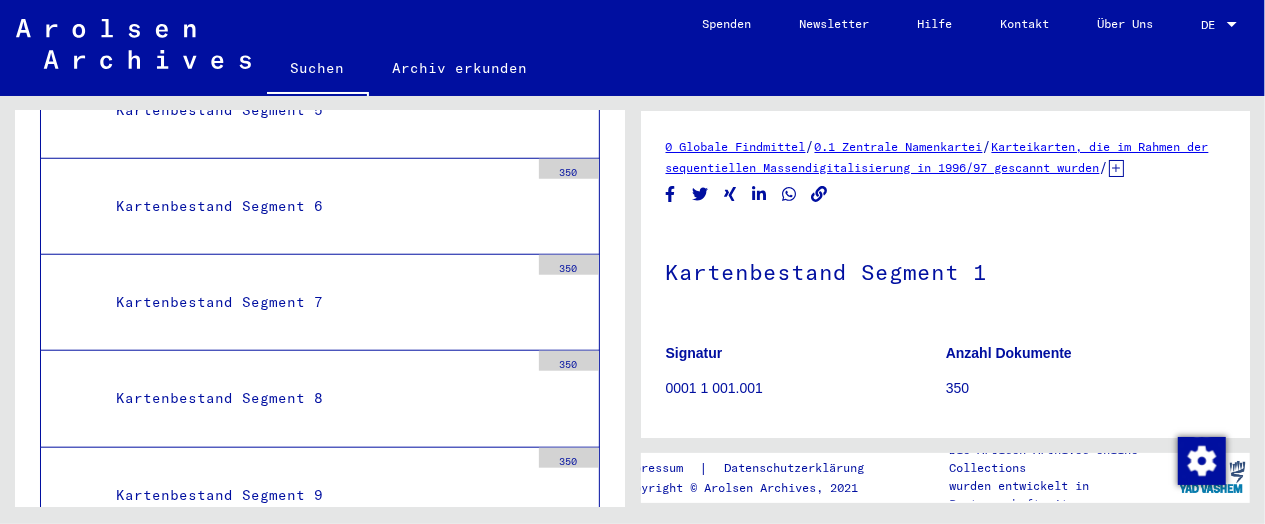 click on "[NUMBER] [NUMBER]" at bounding box center [320, 303] 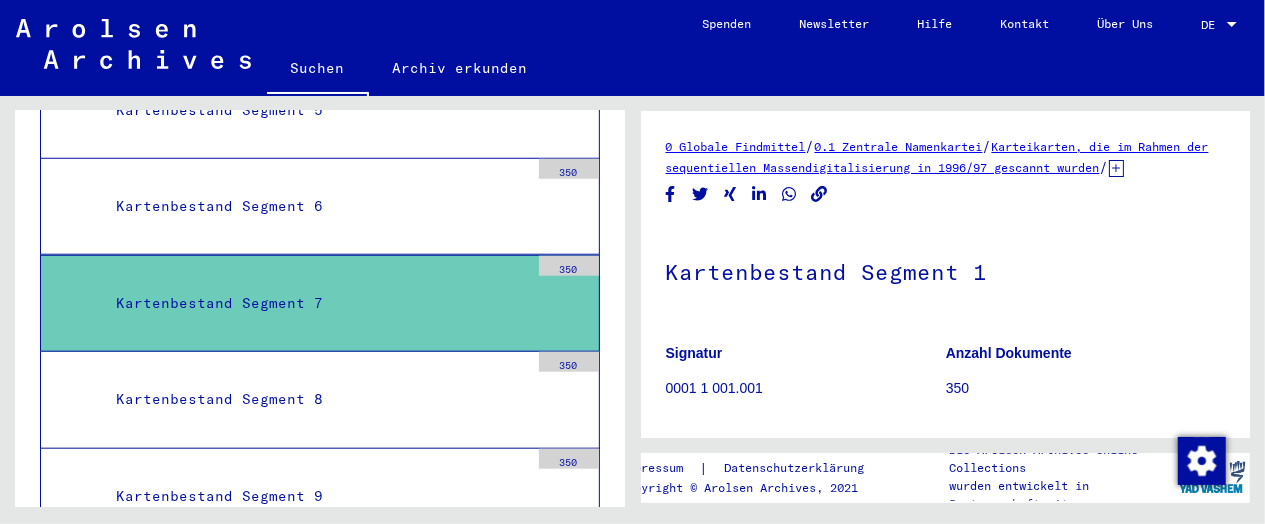 click on "[NUMBER] [NUMBER]" at bounding box center (320, 303) 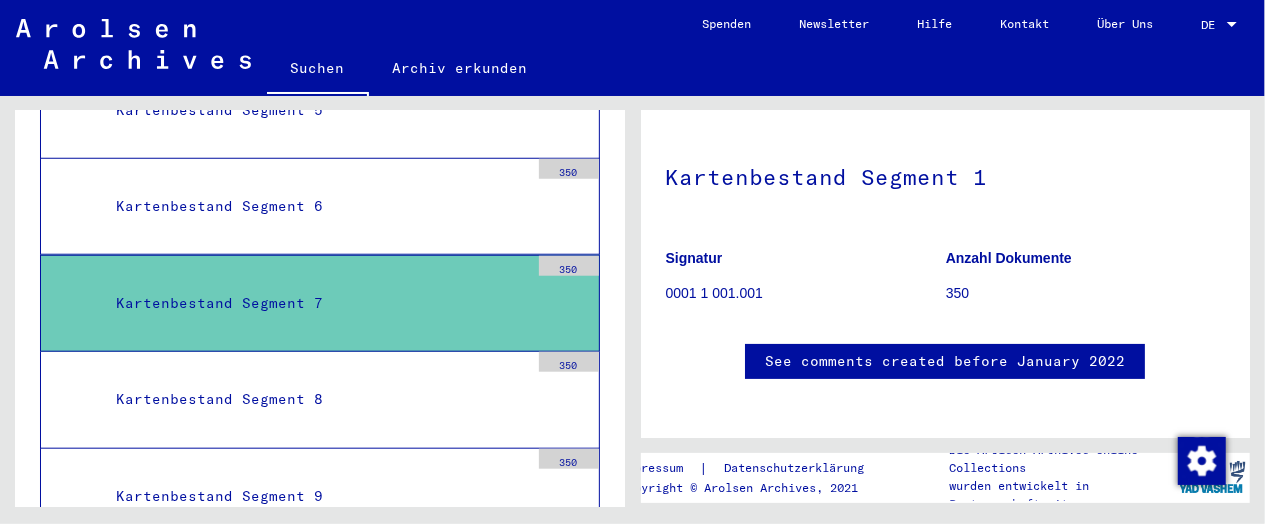 scroll, scrollTop: 0, scrollLeft: 0, axis: both 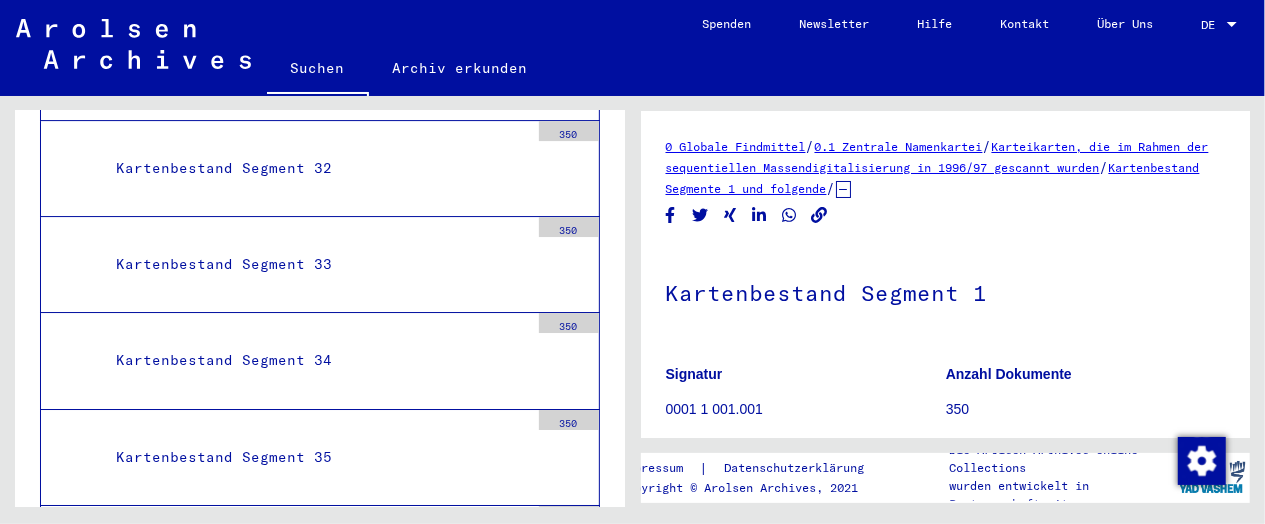 click on "Kartenbestand Segment 38" at bounding box center [315, 745] 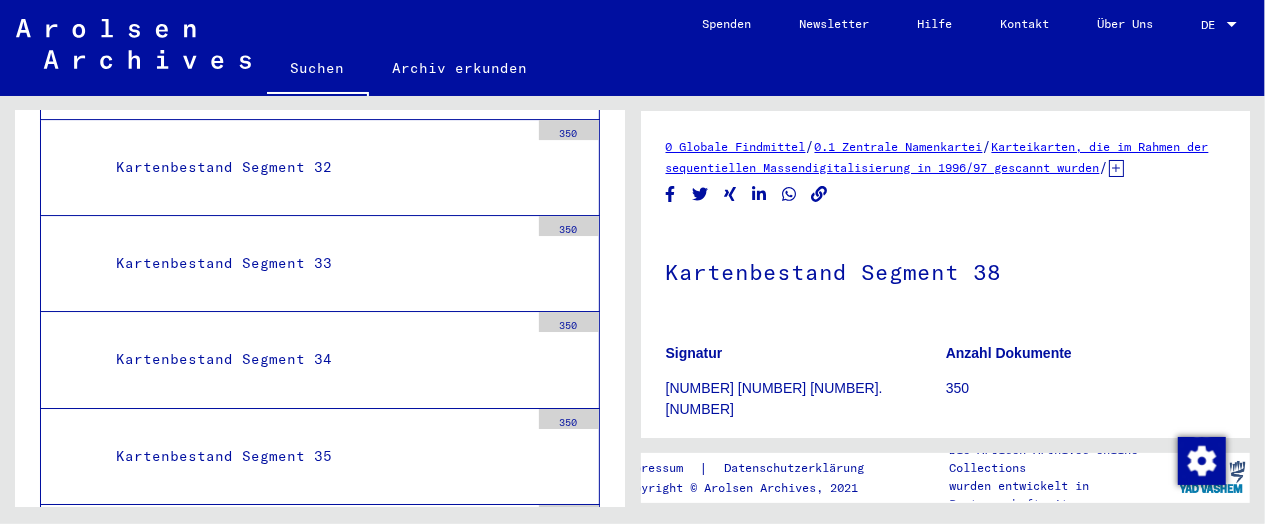 click on "Kartenbestand Segment 38" at bounding box center [315, 745] 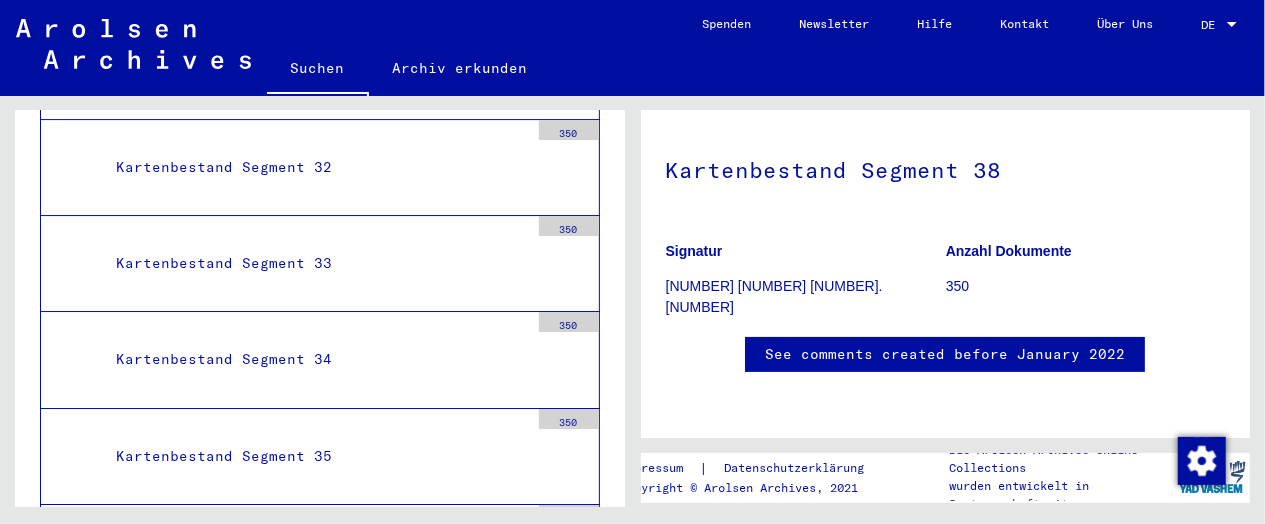 scroll, scrollTop: 0, scrollLeft: 0, axis: both 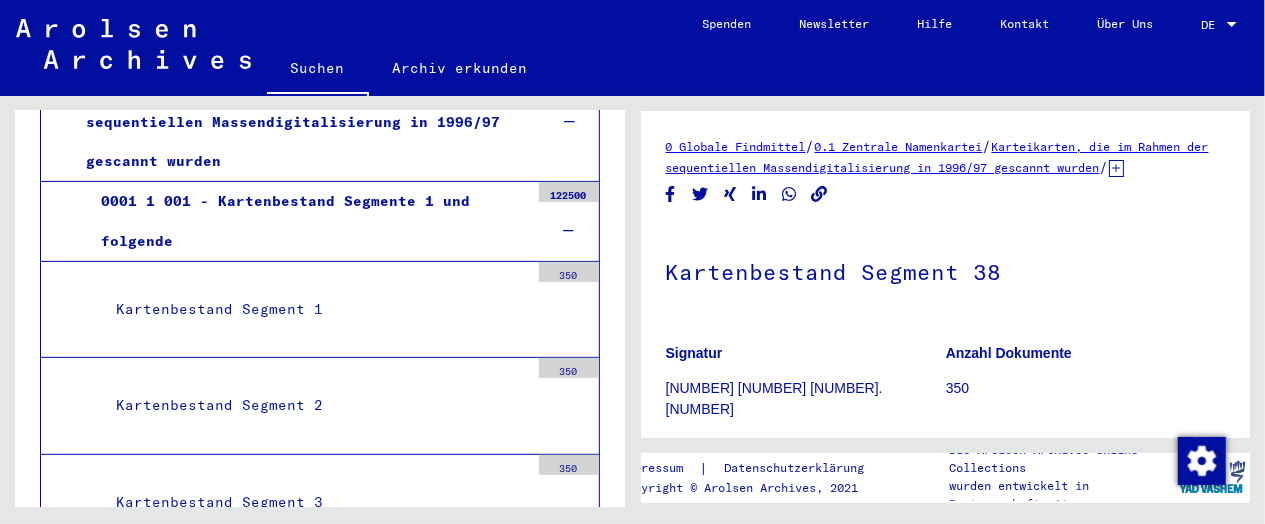 click at bounding box center (569, 231) 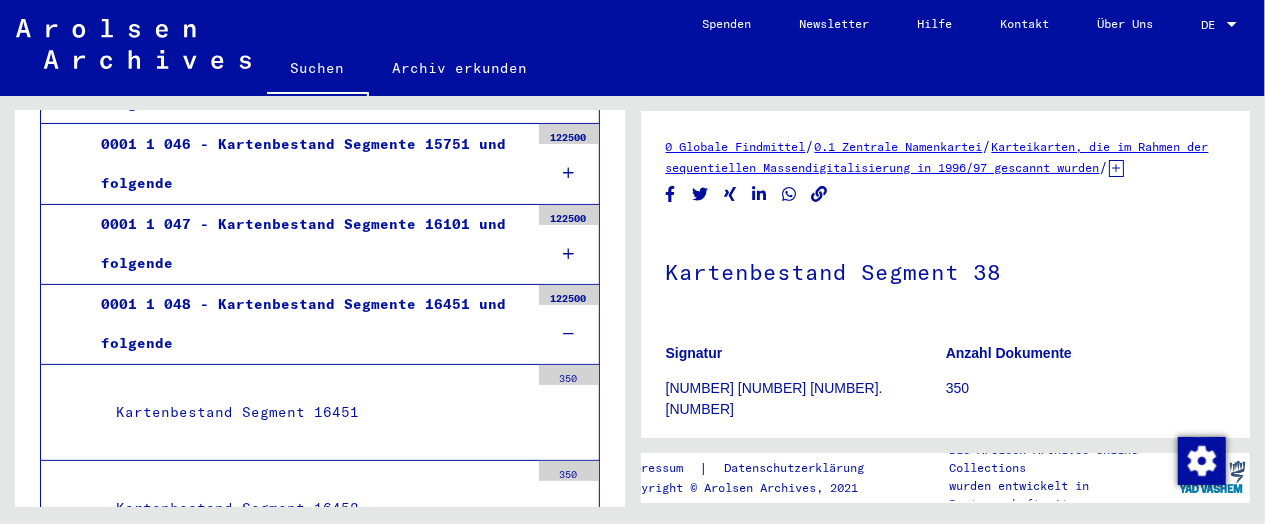 scroll, scrollTop: 3967, scrollLeft: 0, axis: vertical 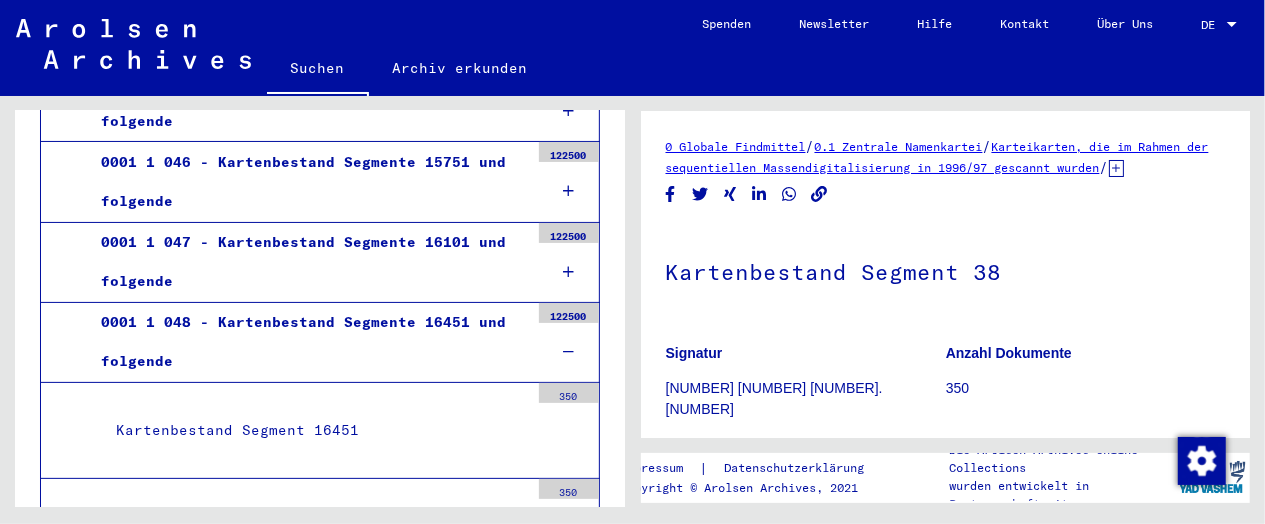 click on "0001 1 048 - Kartenbestand Segmente 16451 und folgende" at bounding box center [307, 342] 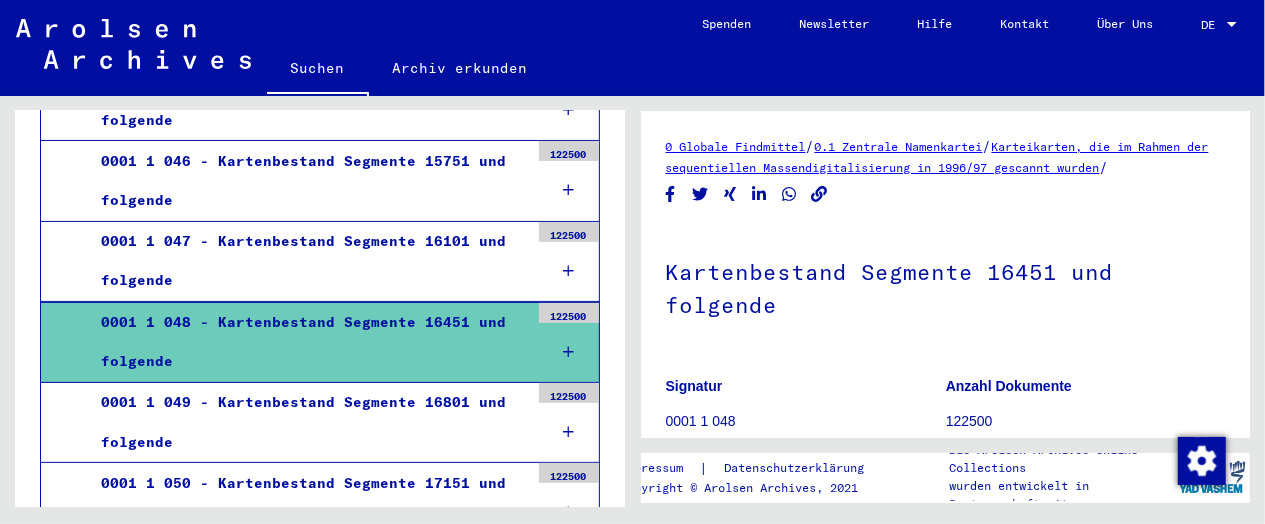 scroll, scrollTop: 3966, scrollLeft: 0, axis: vertical 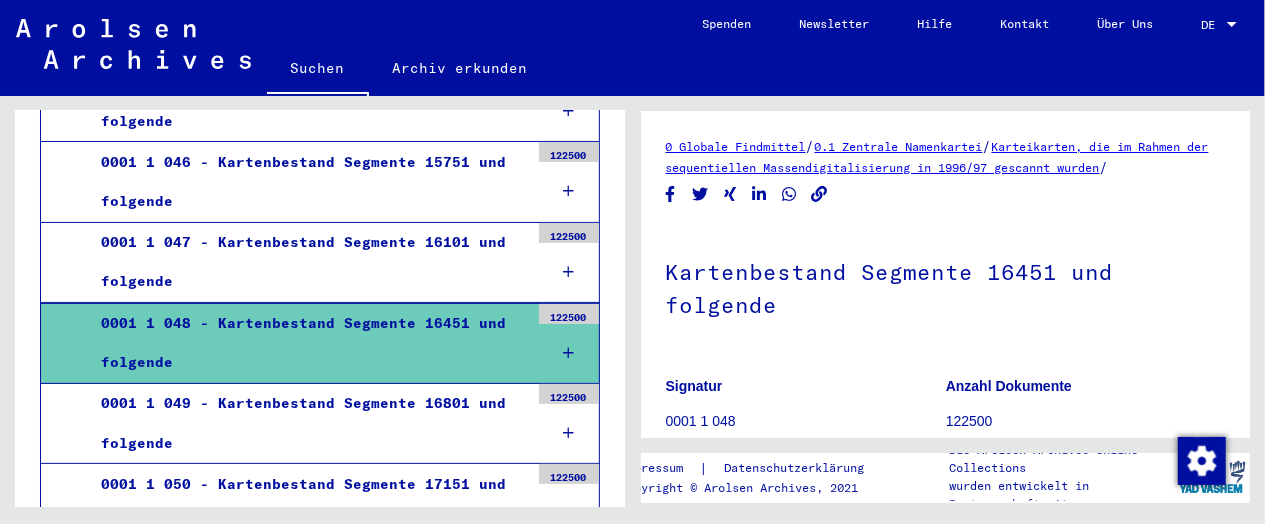 click on "0001 1 049 - Kartenbestand Segmente 16801 und folgende" at bounding box center (307, 423) 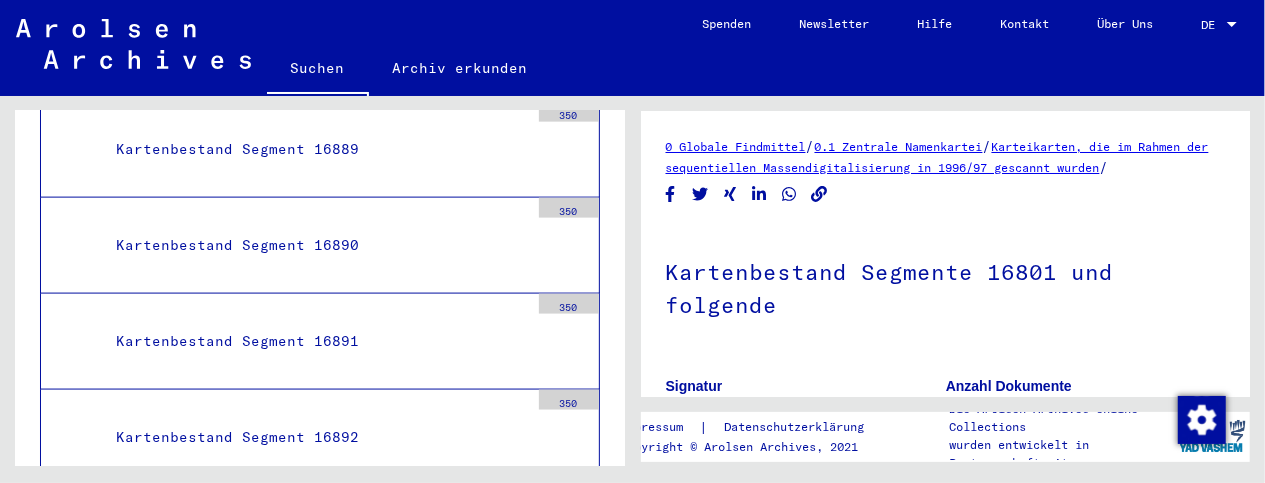 scroll, scrollTop: 43361, scrollLeft: 0, axis: vertical 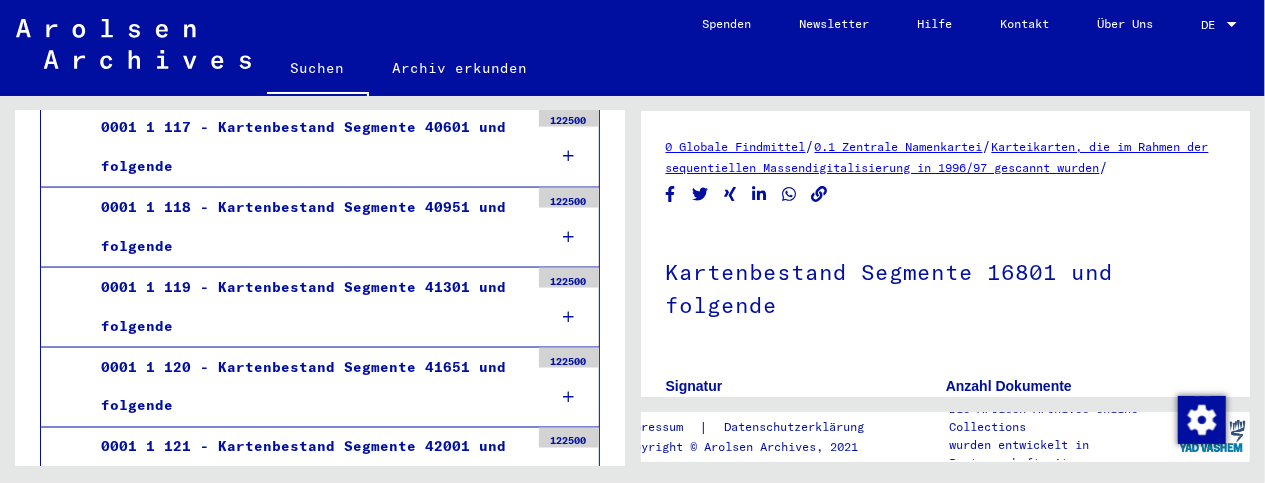 click on "0001 1 166 - Kartenbestand Segmente 57751 und folgende" at bounding box center (307, 4076) 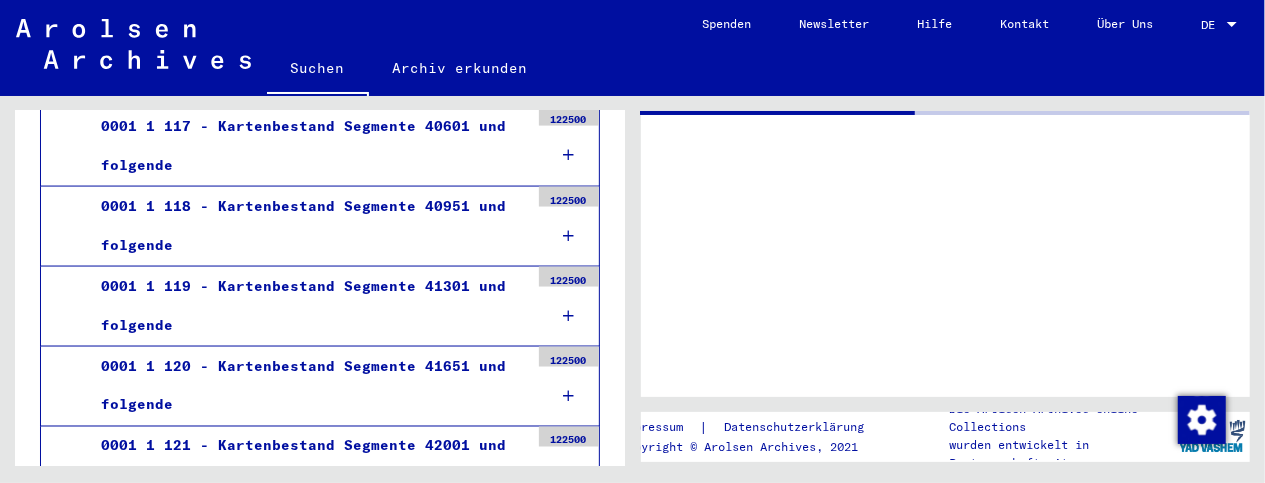 scroll, scrollTop: 43360, scrollLeft: 0, axis: vertical 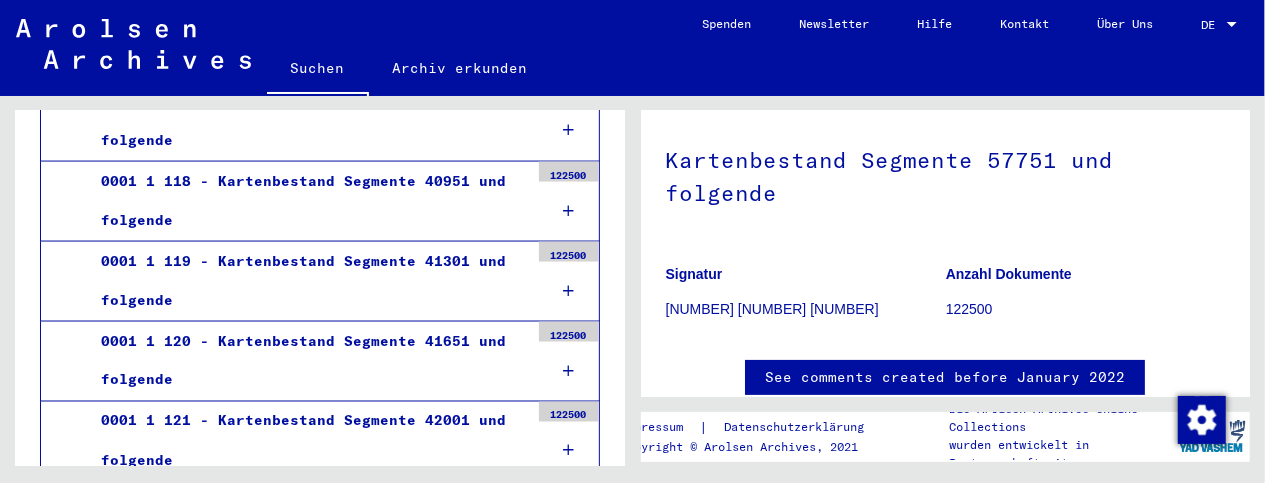 click at bounding box center (569, 4061) 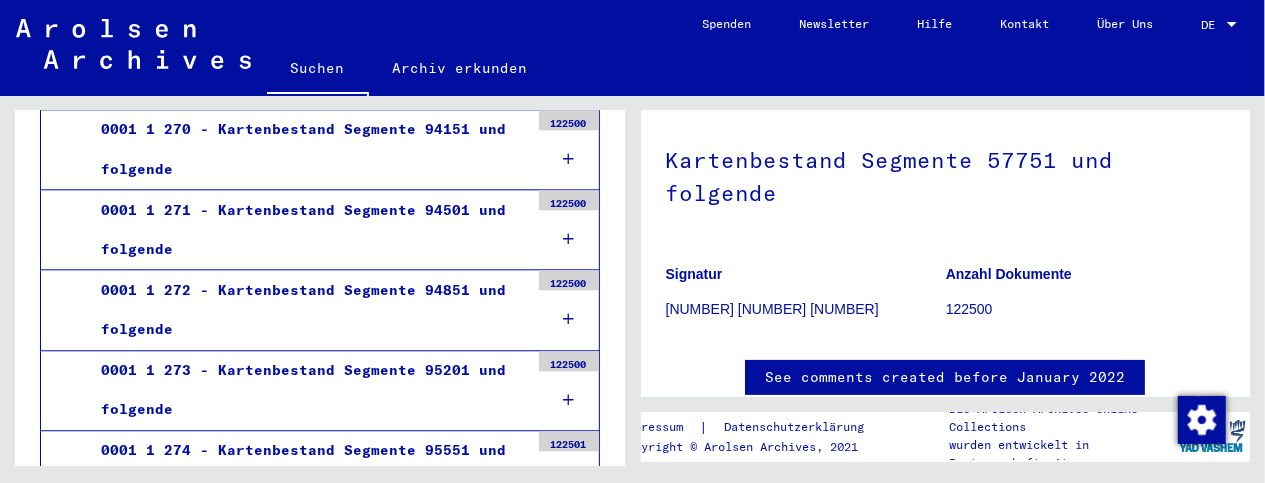 scroll, scrollTop: 55649, scrollLeft: 0, axis: vertical 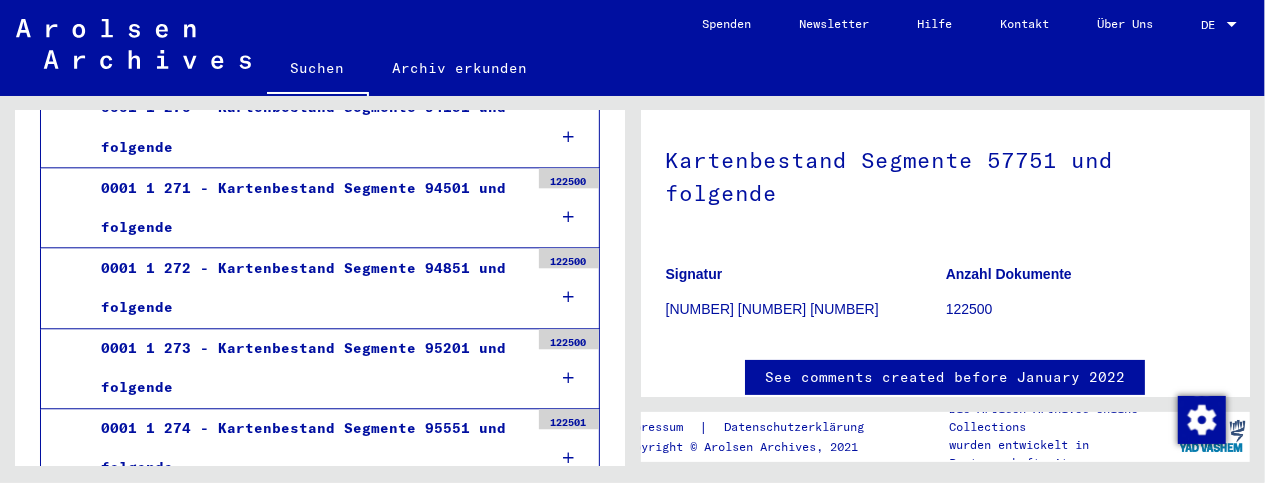 click on "0001 1 318 - Kartenbestand Segmente 110951 und folgende" at bounding box center [307, 3976] 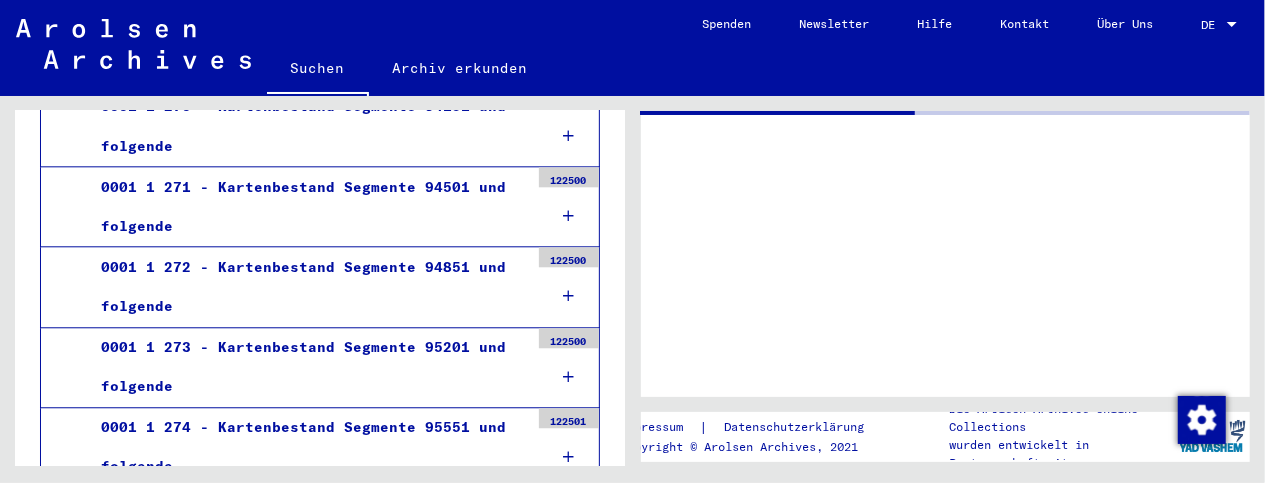 scroll, scrollTop: 55648, scrollLeft: 0, axis: vertical 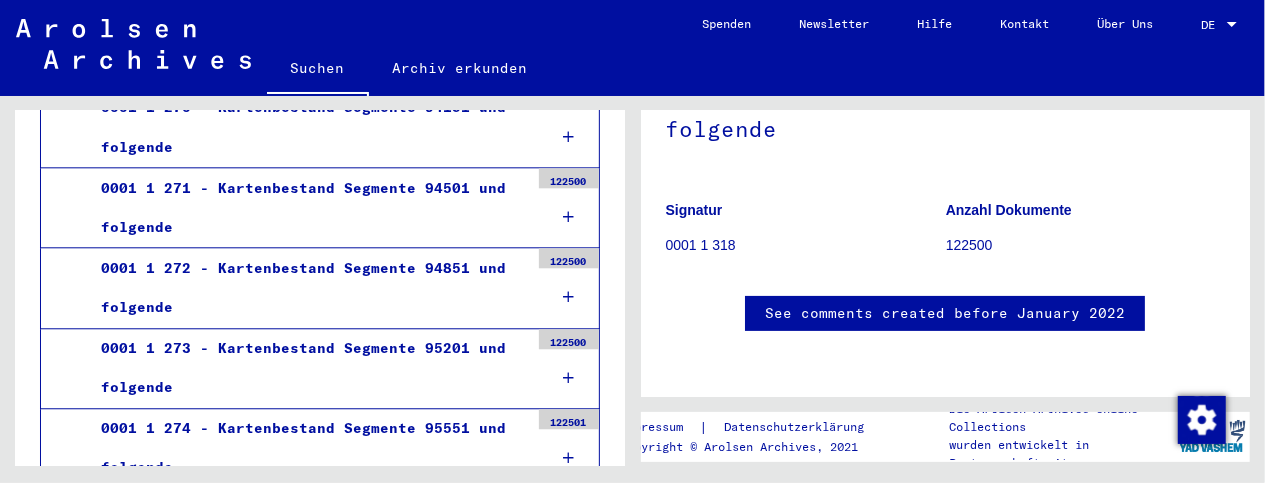 click on "0001 1 318" 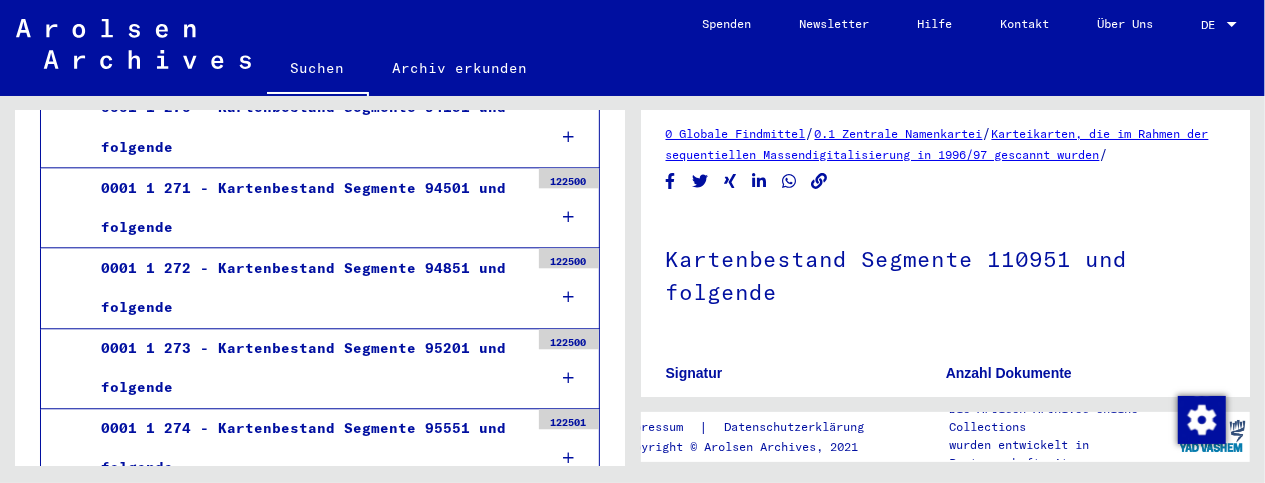 scroll, scrollTop: 12, scrollLeft: 0, axis: vertical 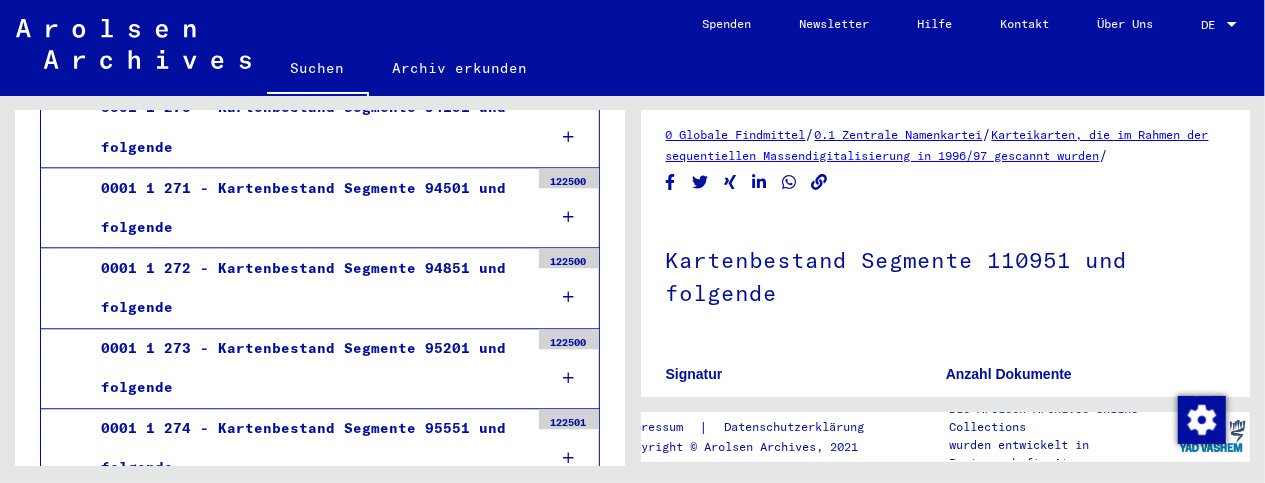 click on "Kartenbestand Segment 110952" at bounding box center [315, 4161] 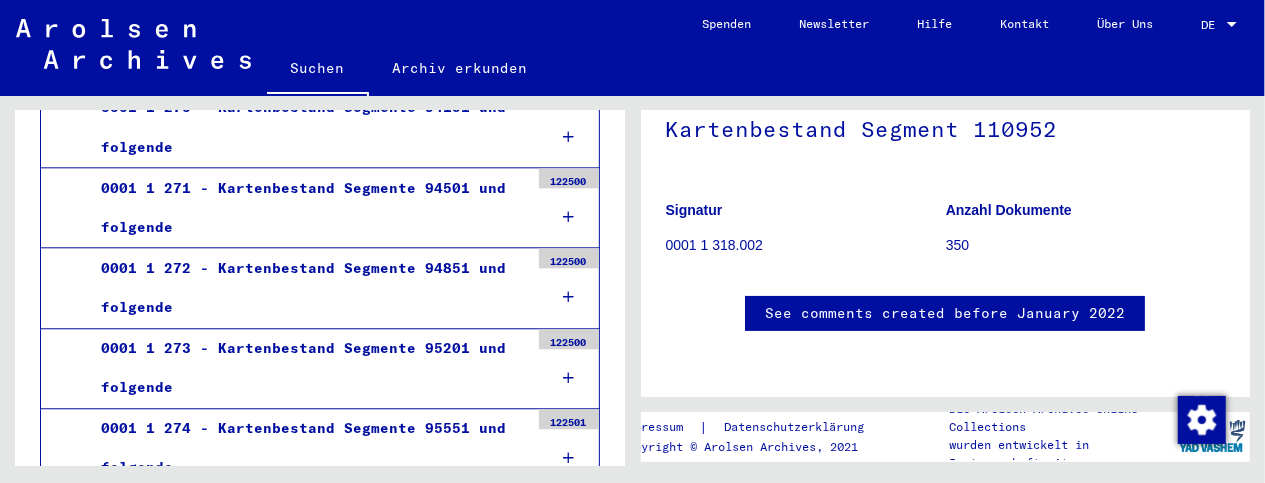 scroll, scrollTop: 872, scrollLeft: 0, axis: vertical 